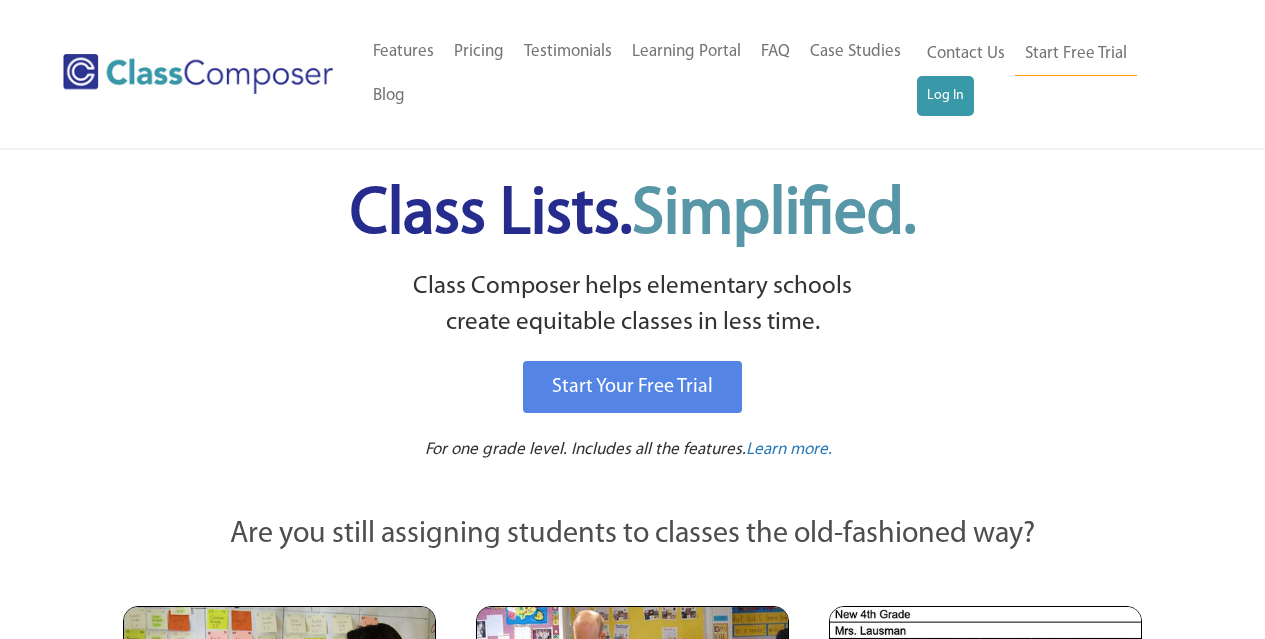 scroll, scrollTop: 0, scrollLeft: 0, axis: both 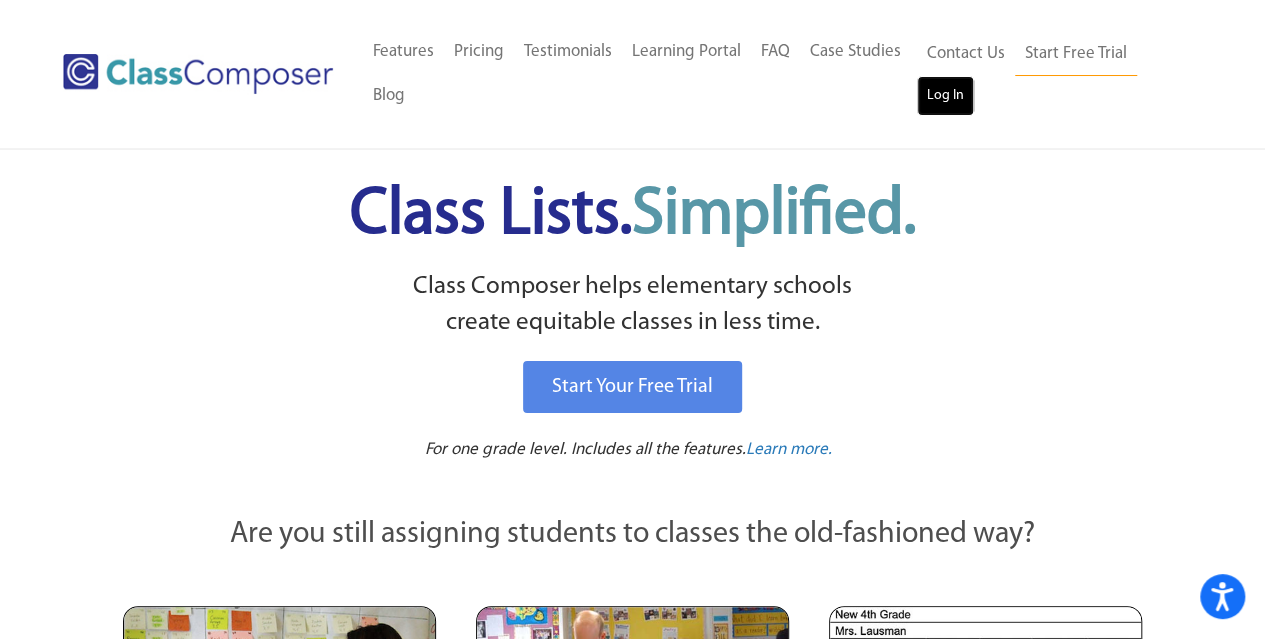 click on "Log In" at bounding box center (945, 96) 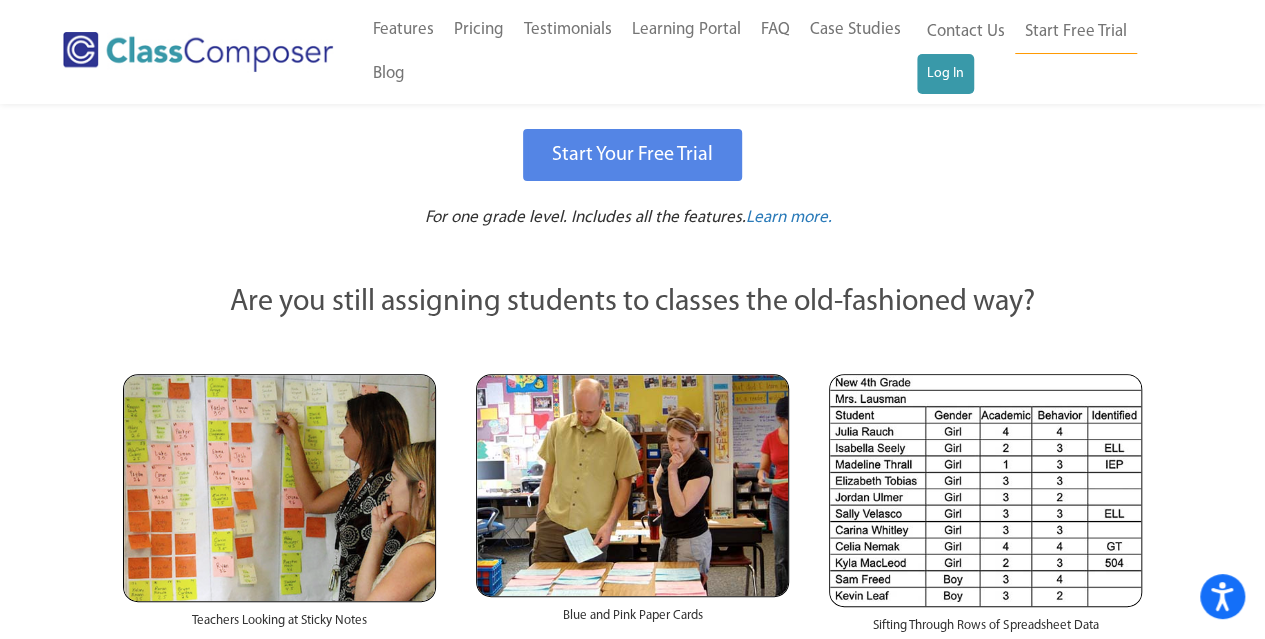 scroll, scrollTop: 231, scrollLeft: 0, axis: vertical 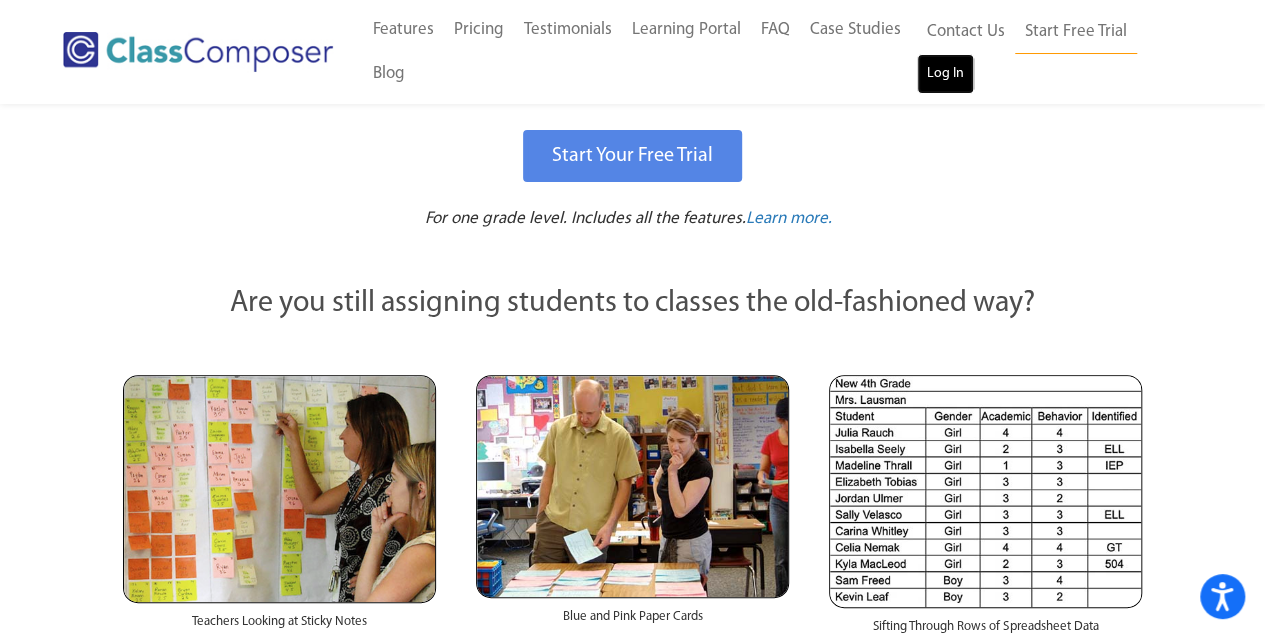 click on "Log In" at bounding box center [945, 74] 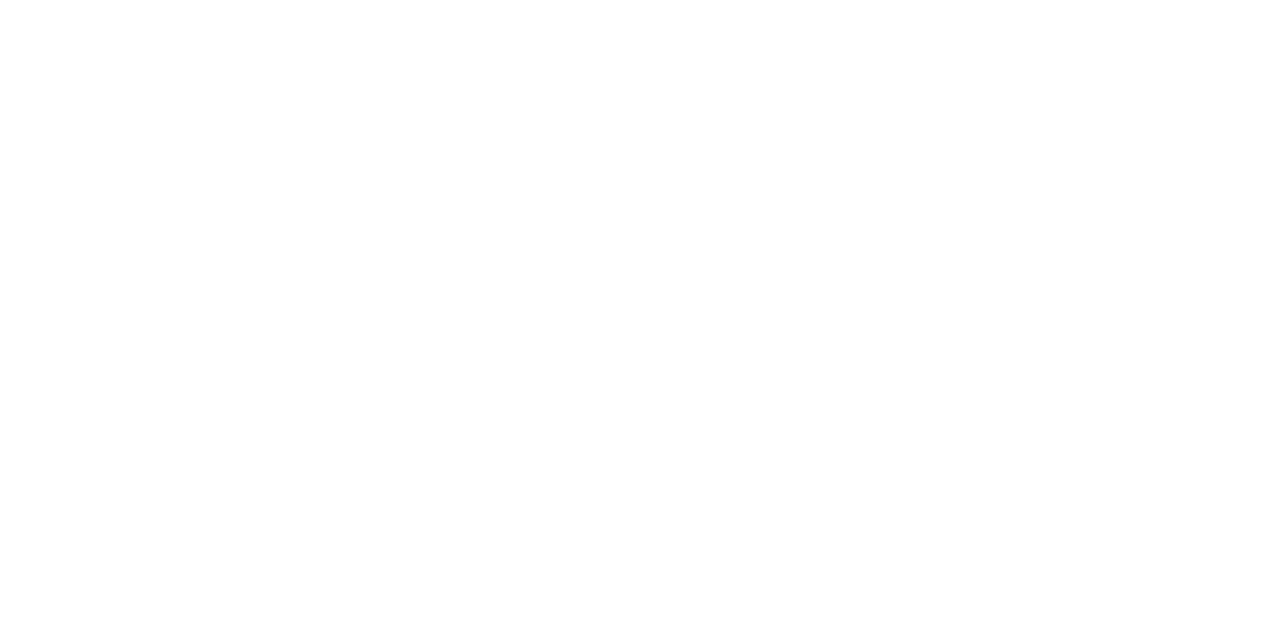 scroll, scrollTop: 0, scrollLeft: 0, axis: both 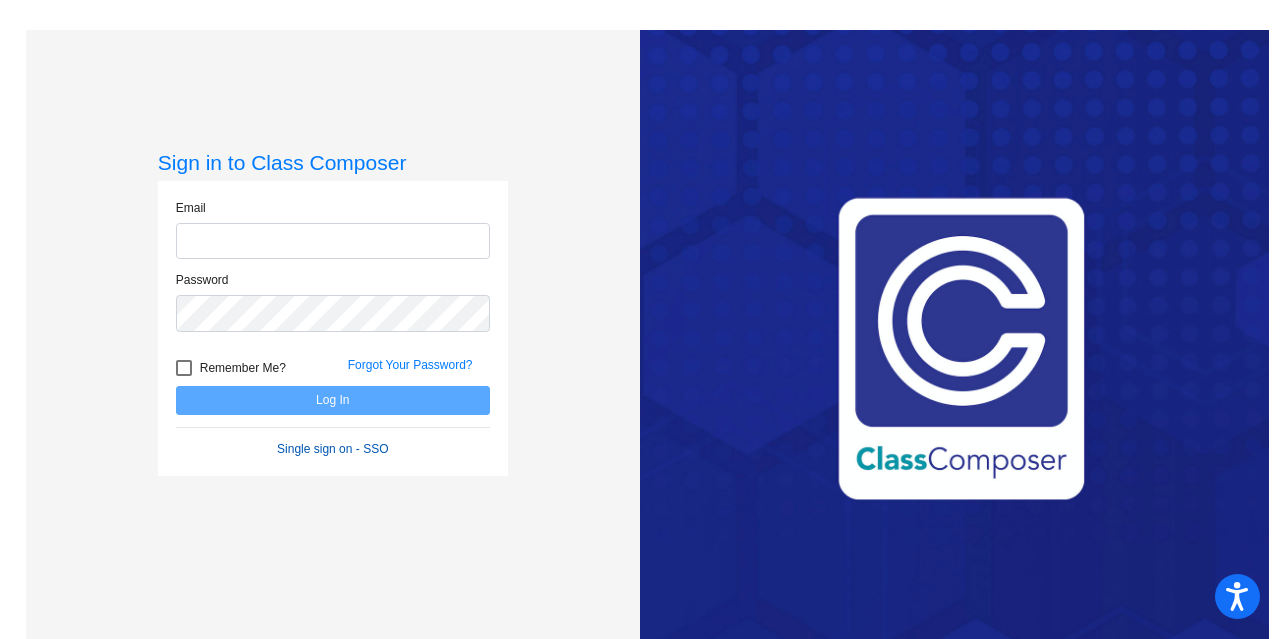 click on "Email Password   Remember Me? Forgot Your Password?  Log In   Single sign on - SSO" 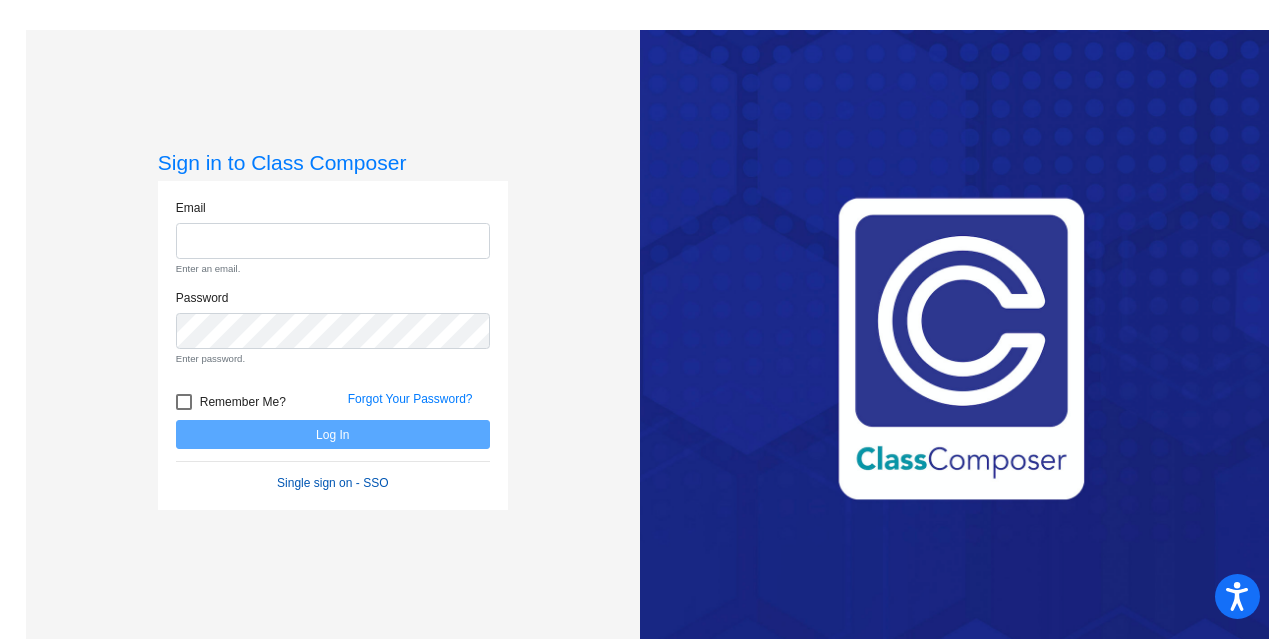 click on "Single sign on - SSO" 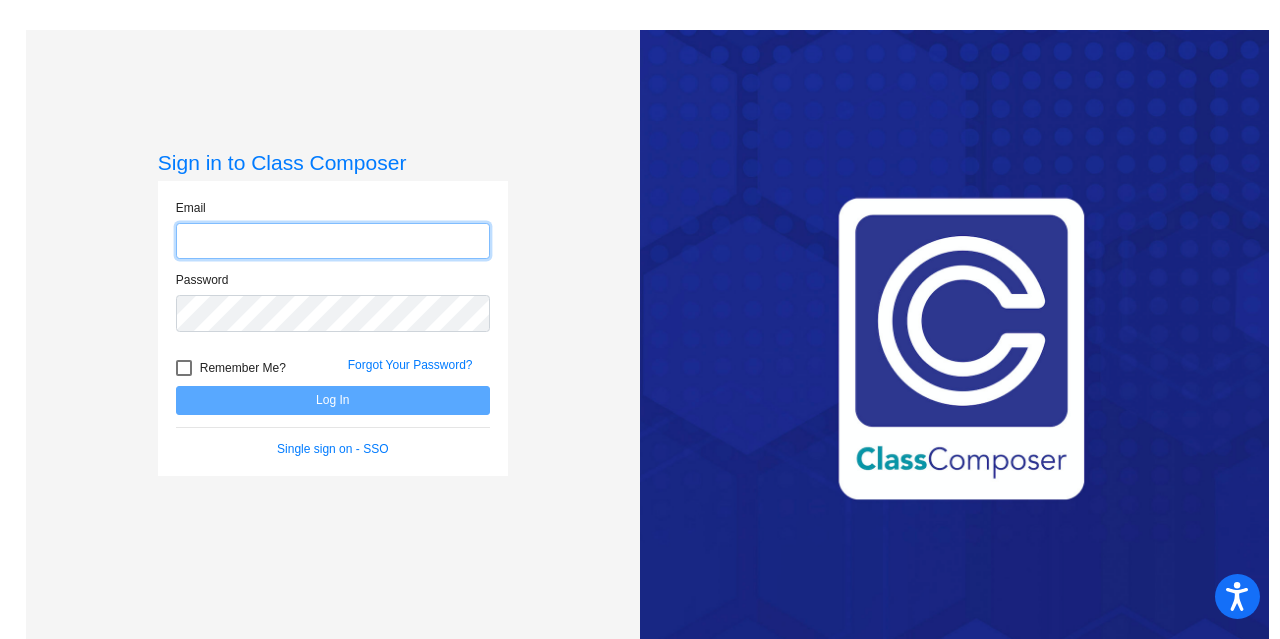 click 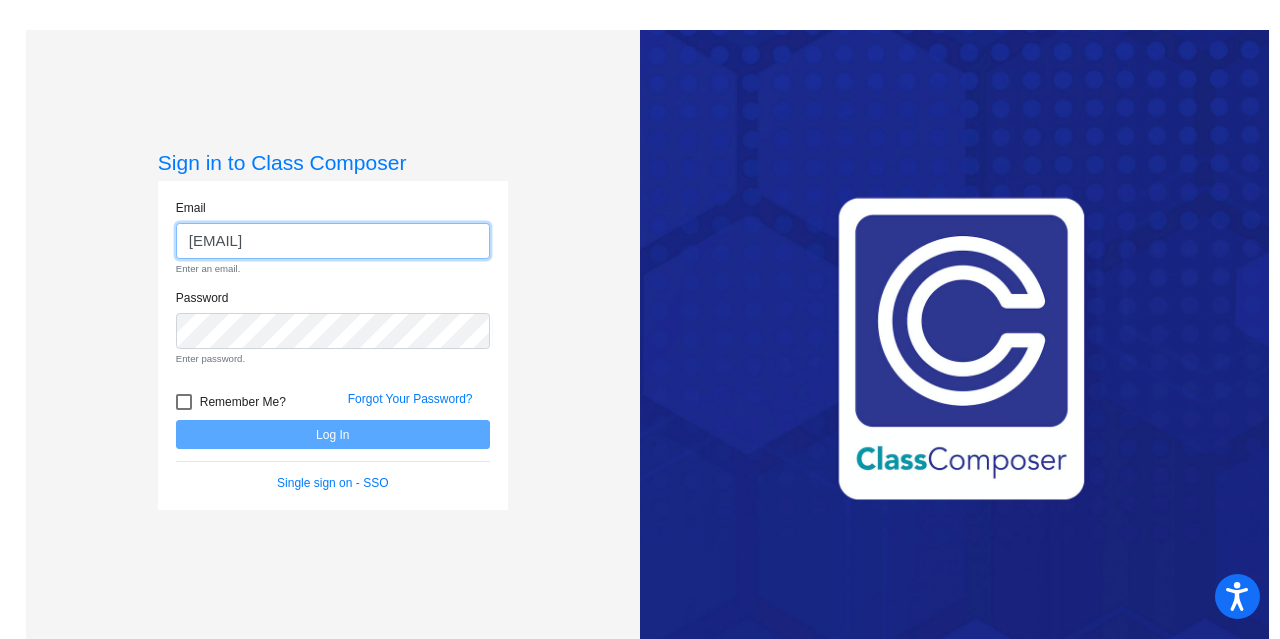 click on "[EMAIL]" 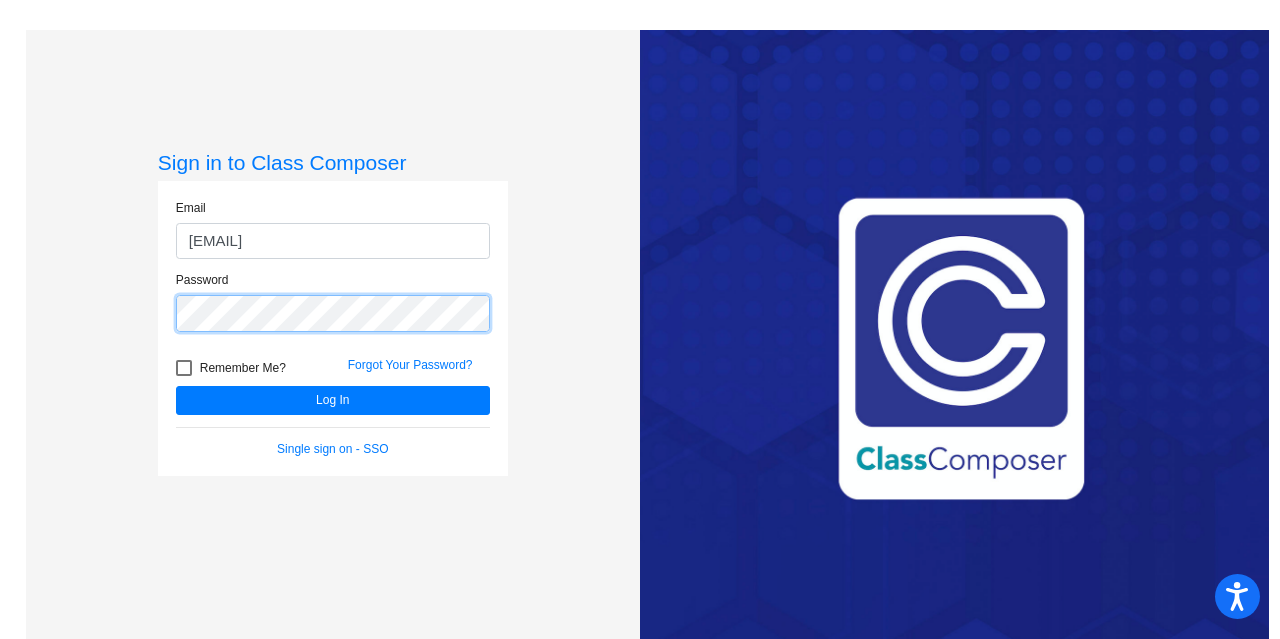 click on "Log In" 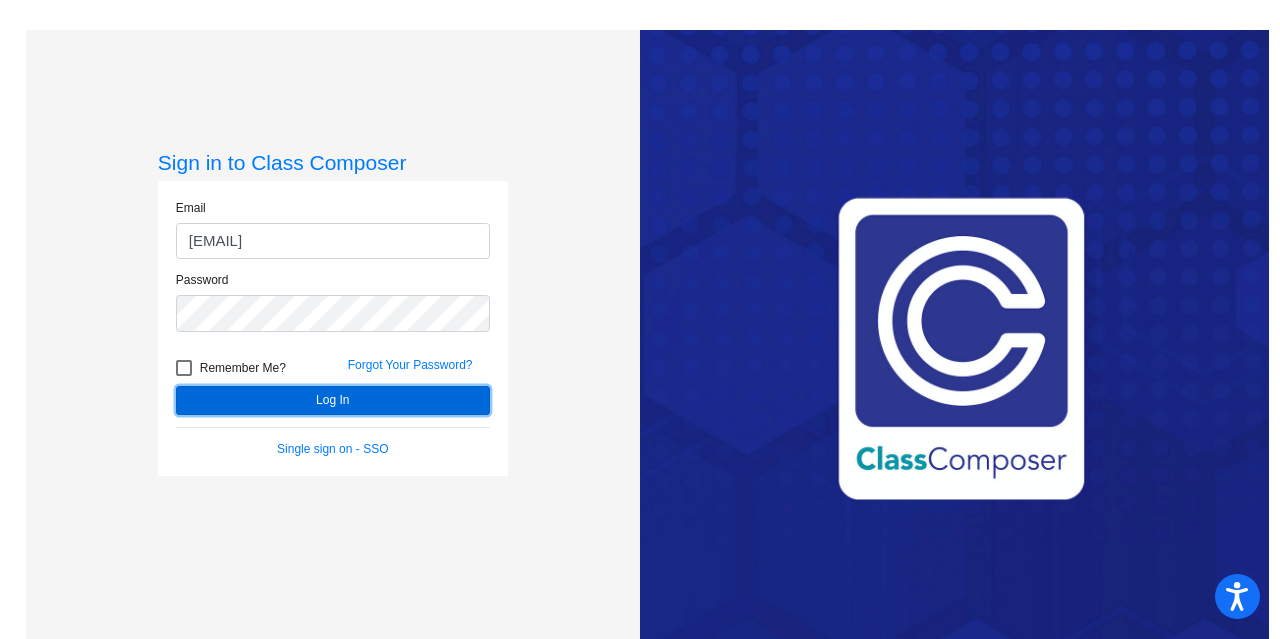 click on "Log In" 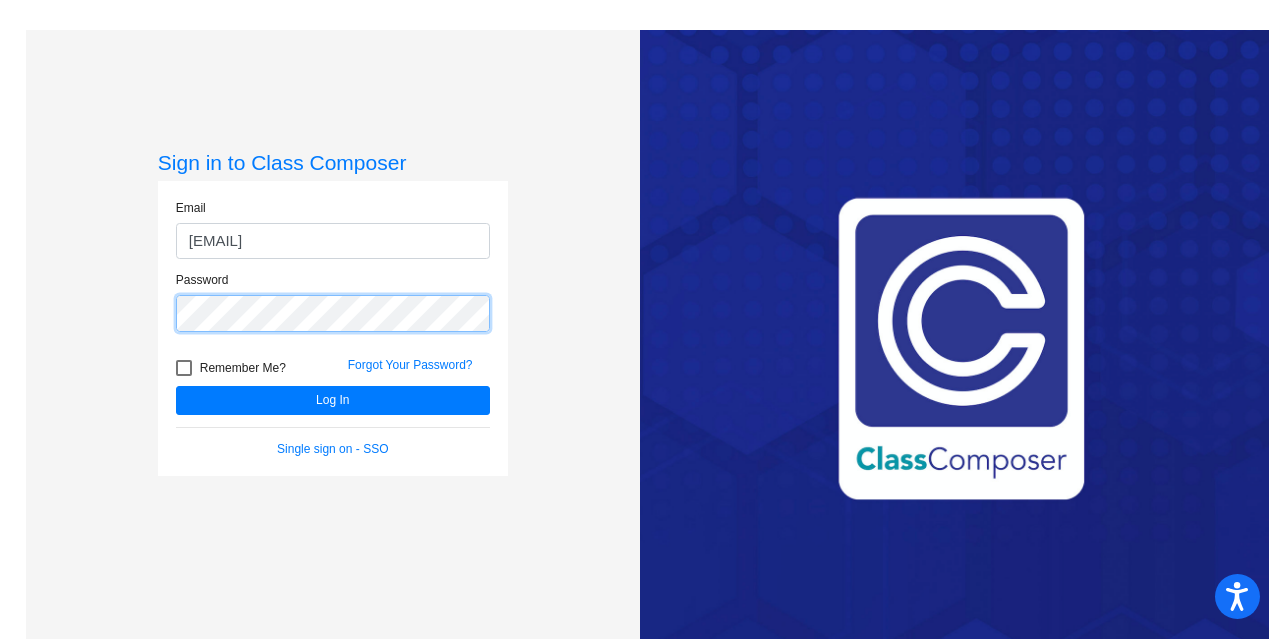 click on "Log In" 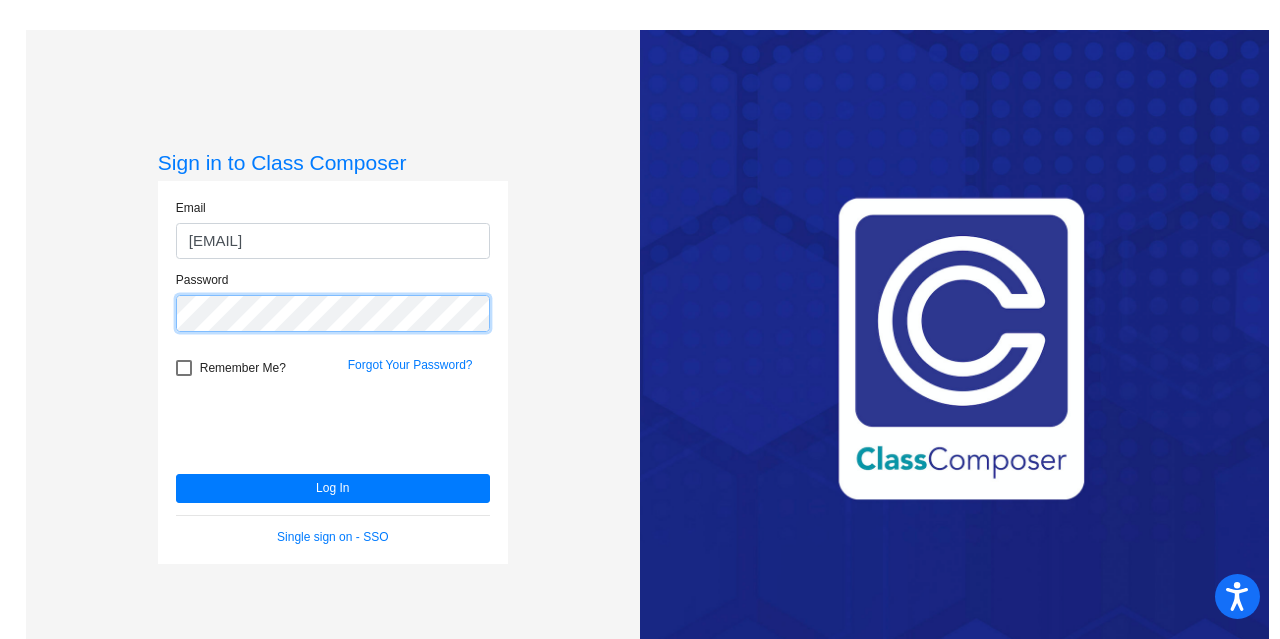 click on "Log In" 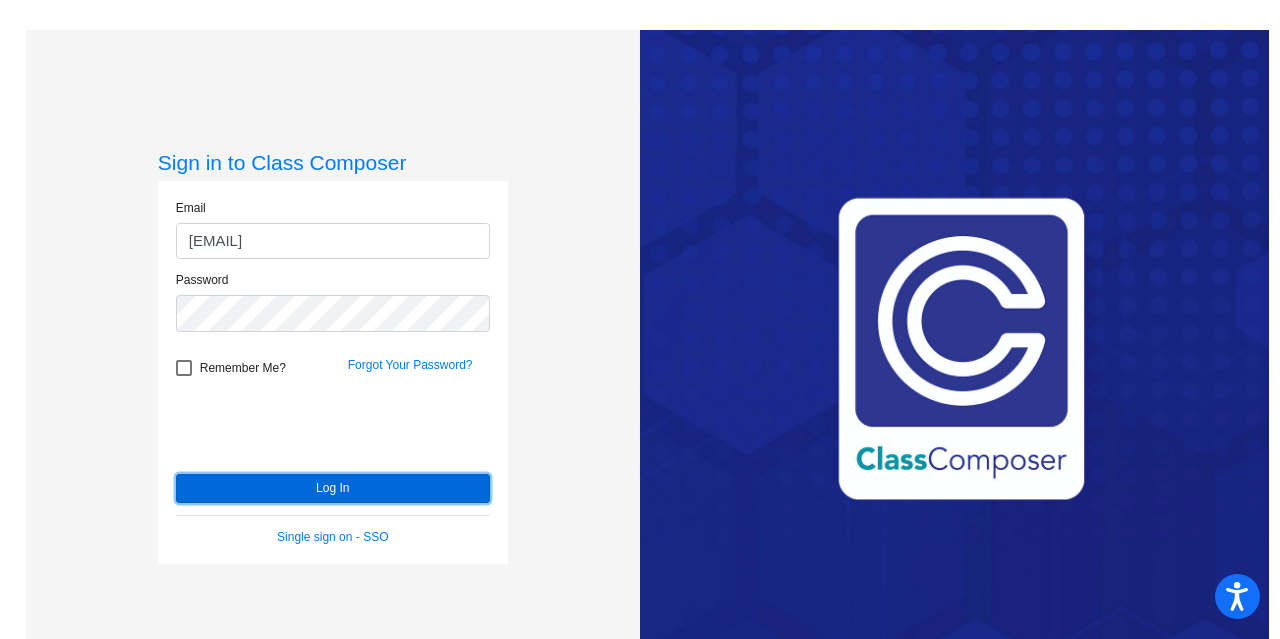 click on "Log In" 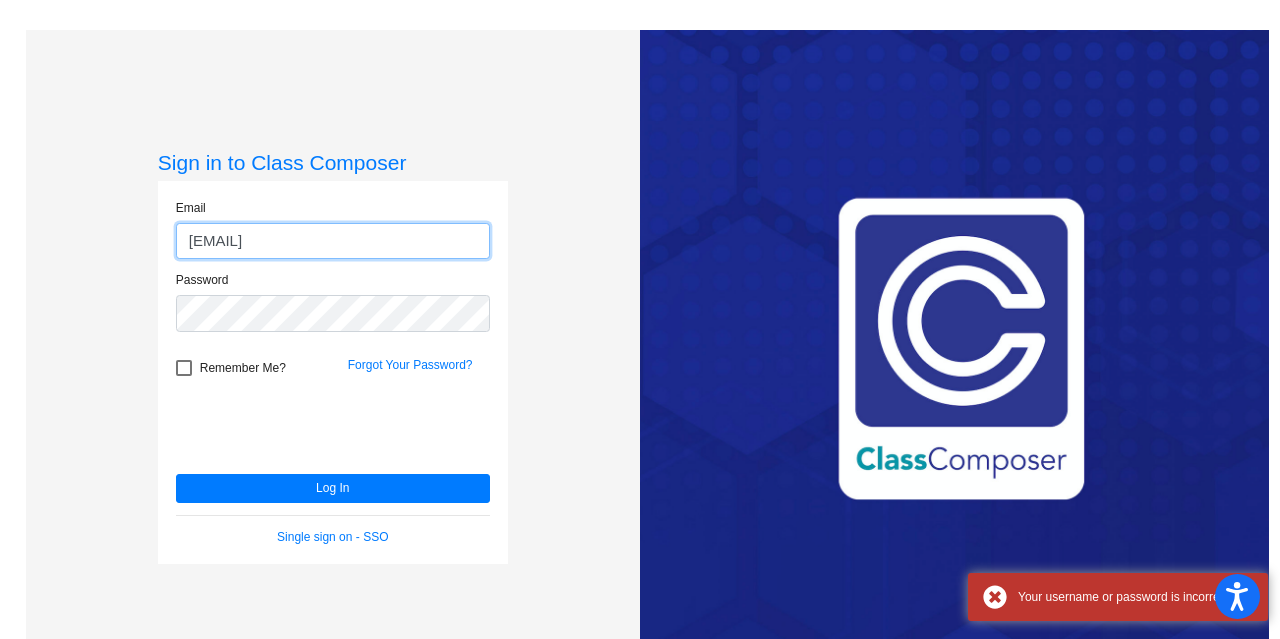 click on "f32528@forsyth.k12.ga.us" 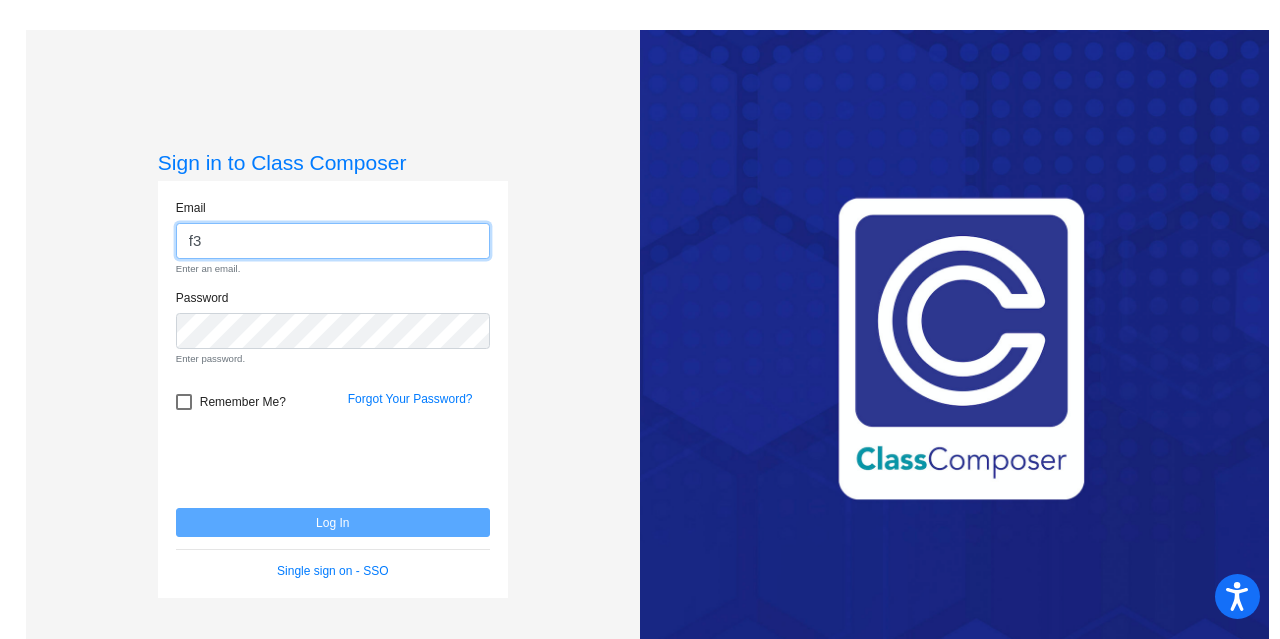 type on "f" 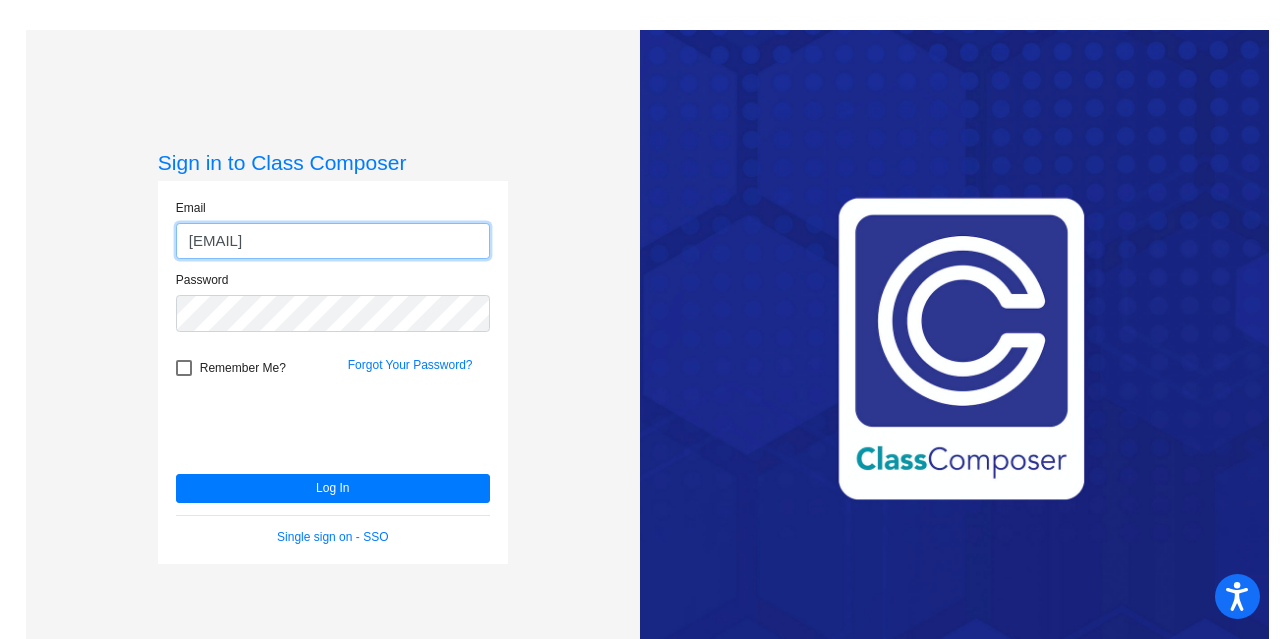 type on "abf24@bellsouth.net" 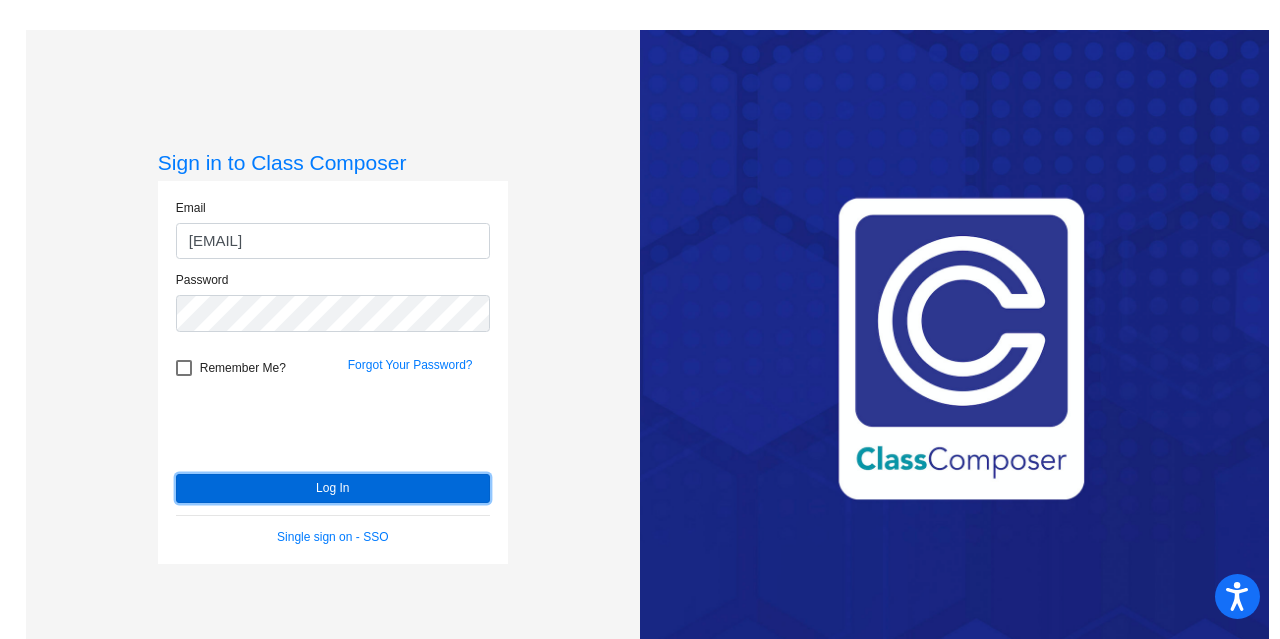 click on "Log In" 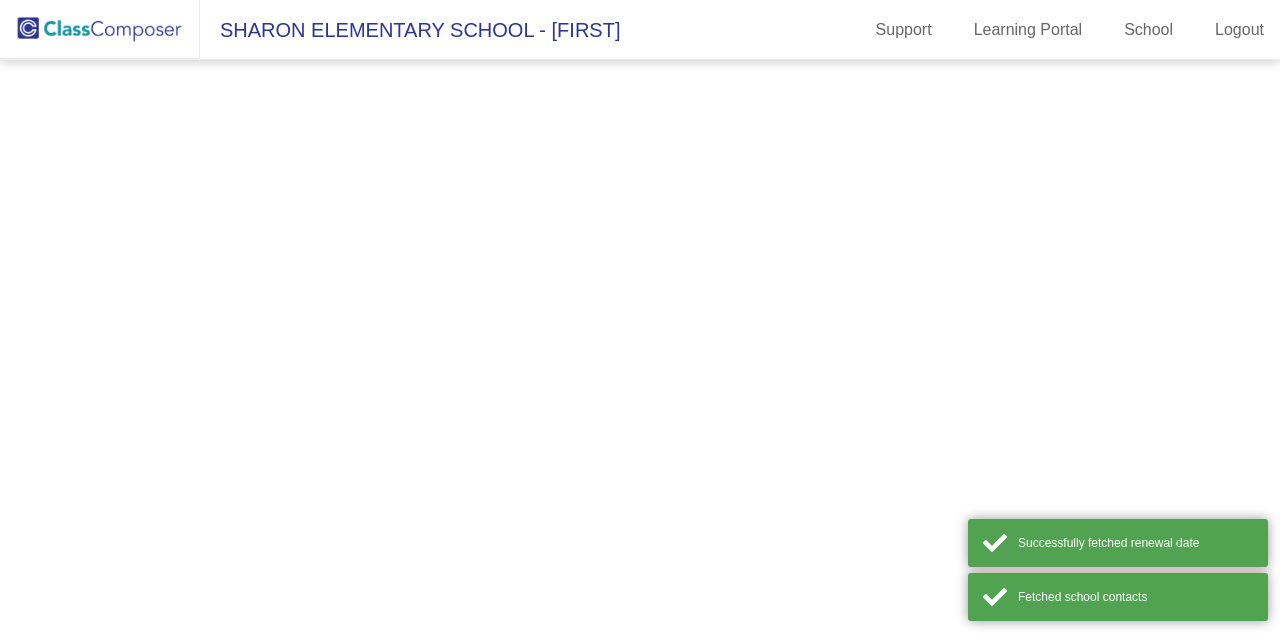 scroll, scrollTop: 0, scrollLeft: 0, axis: both 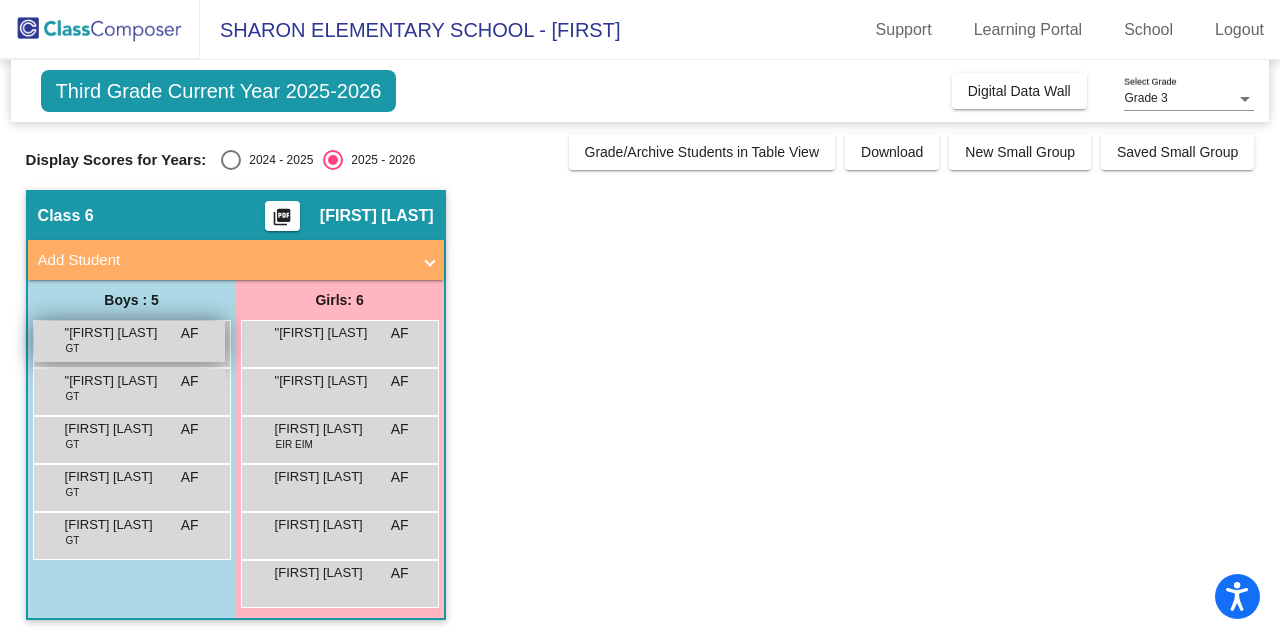 click on ""[FIRST] [LAST] AF lock do_not_disturb_alt" at bounding box center (129, 341) 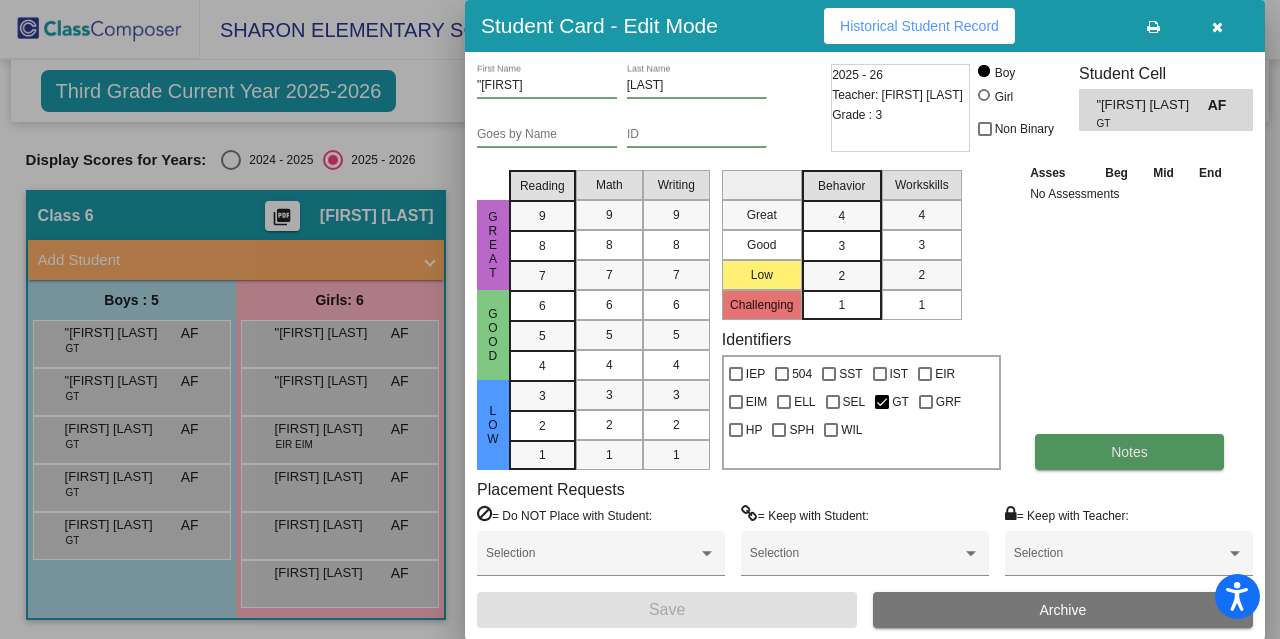 click on "Notes" at bounding box center [1129, 452] 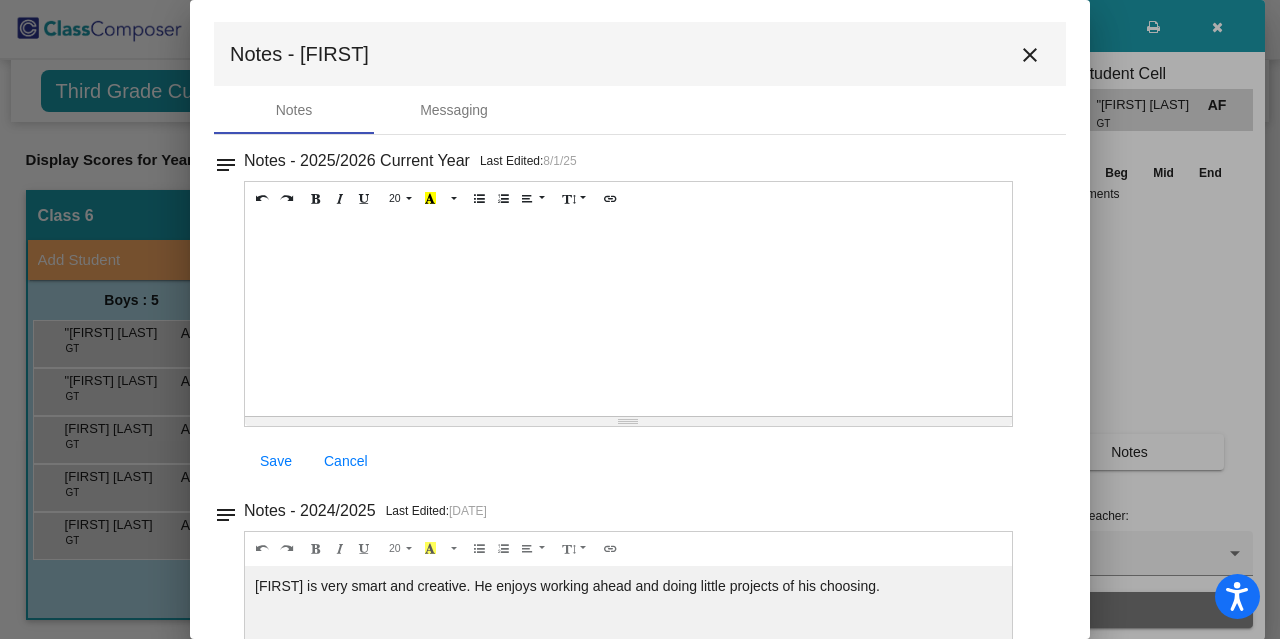 scroll, scrollTop: 0, scrollLeft: 0, axis: both 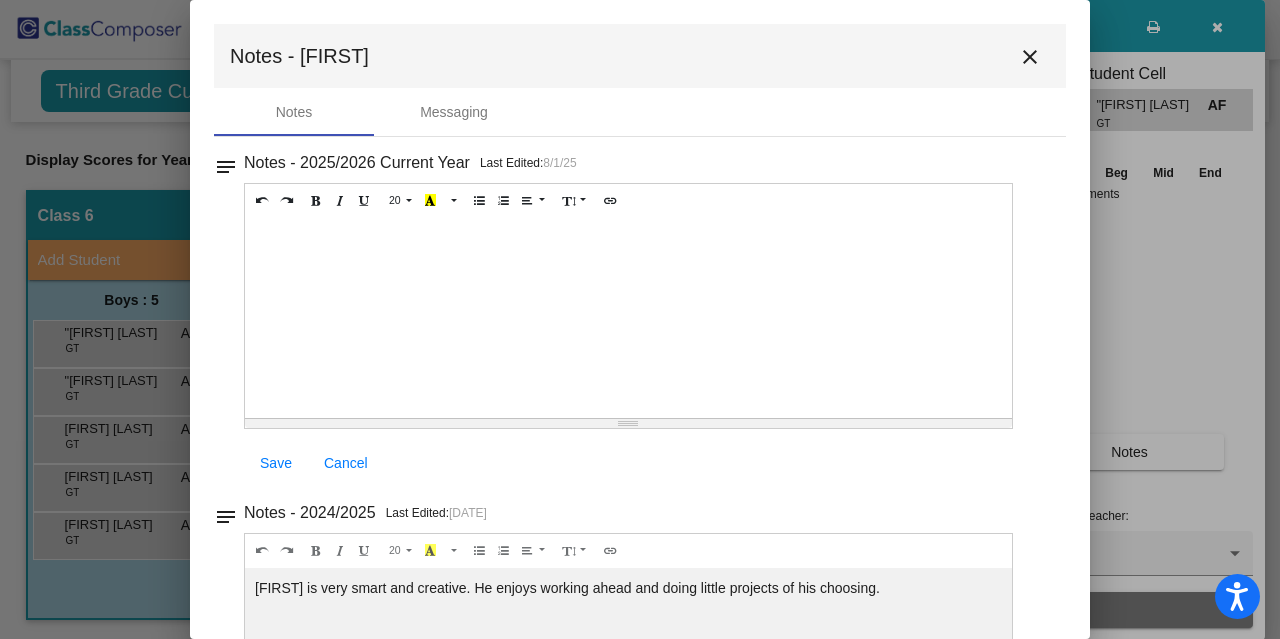 click on "close" at bounding box center [1030, 57] 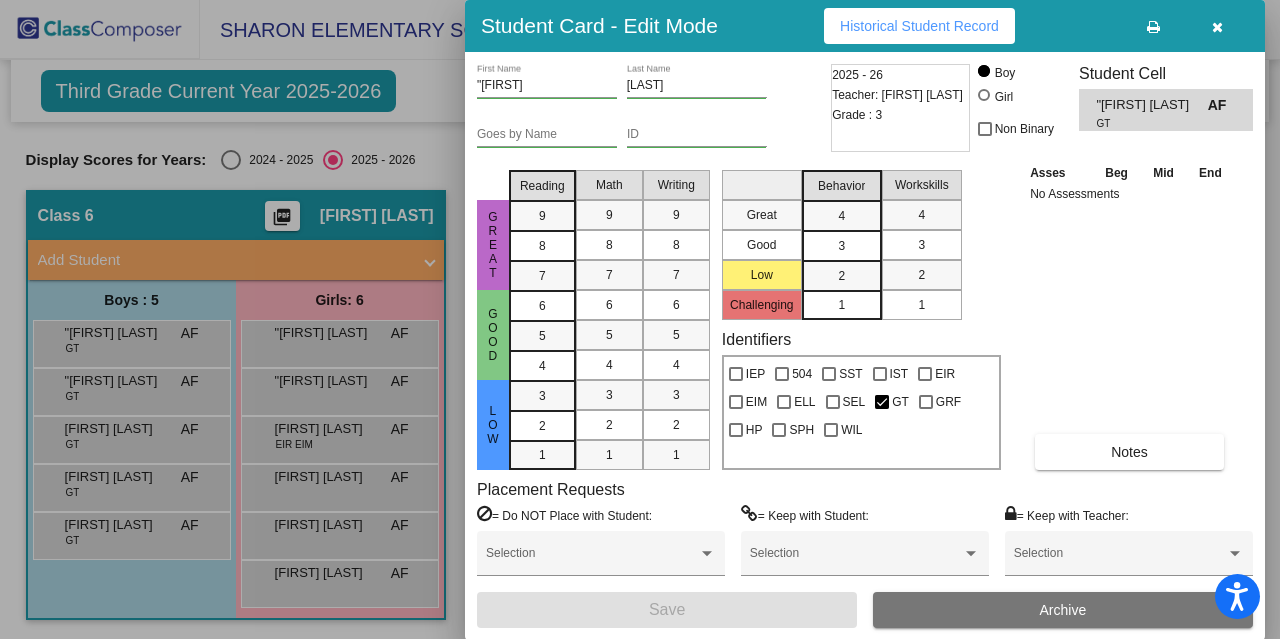 click at bounding box center [1217, 27] 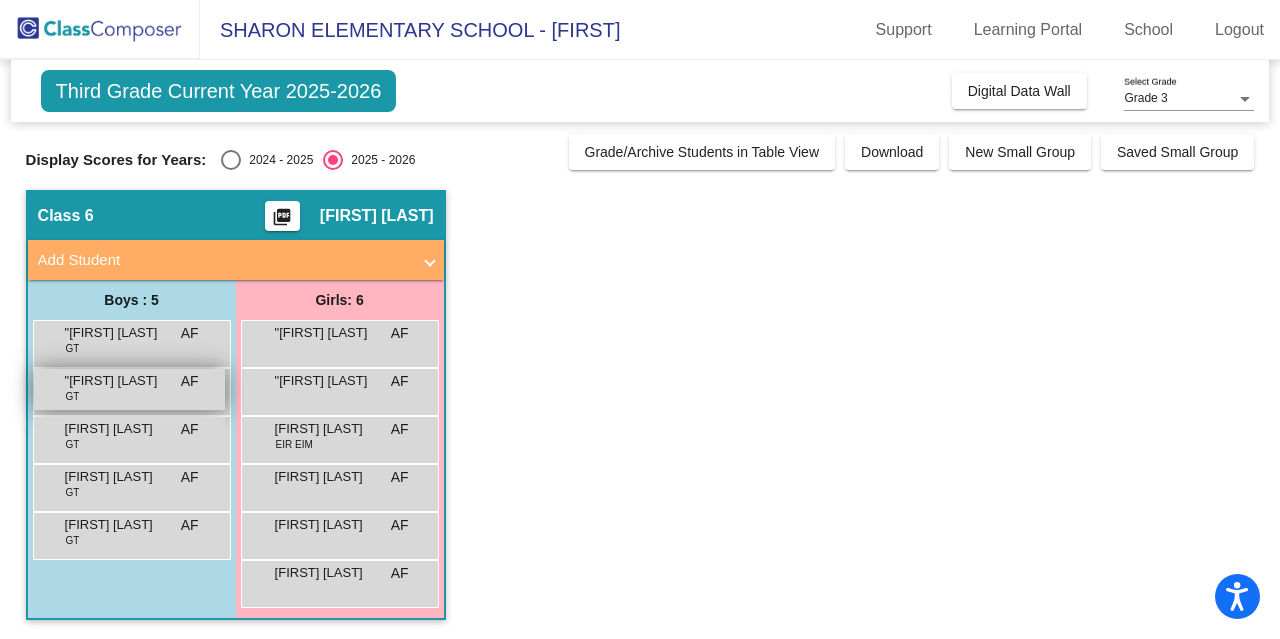 click on "[FIRST] [LAST] AF lock do_not_disturb_alt" at bounding box center [129, 389] 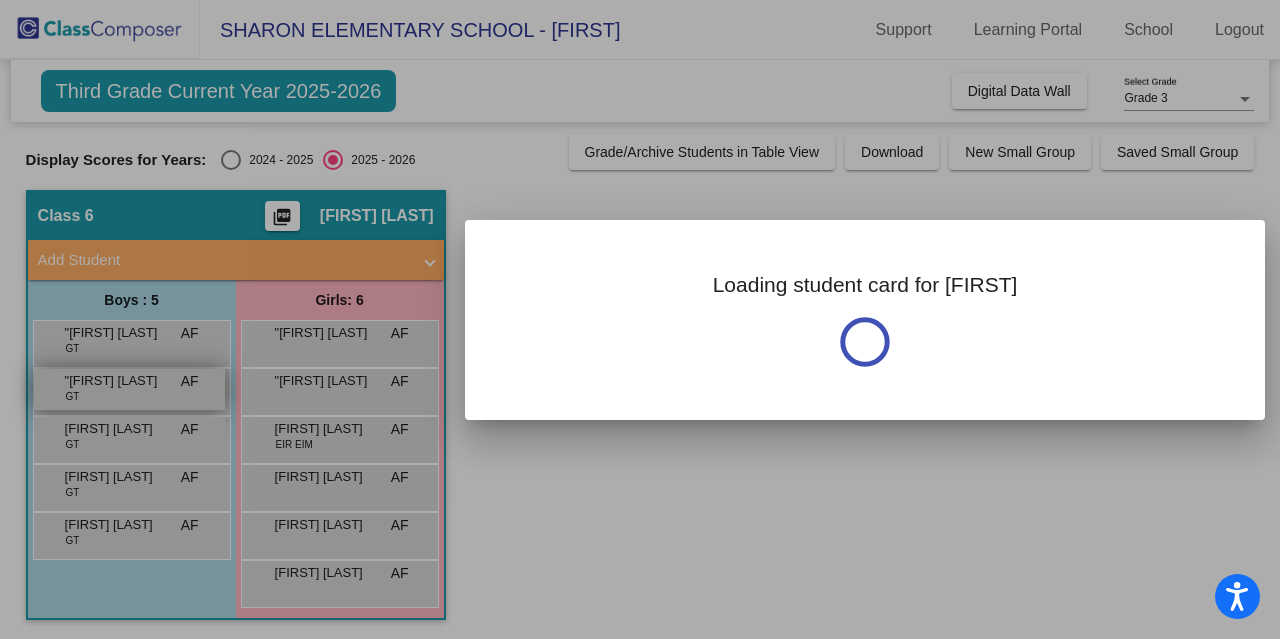 click at bounding box center (640, 319) 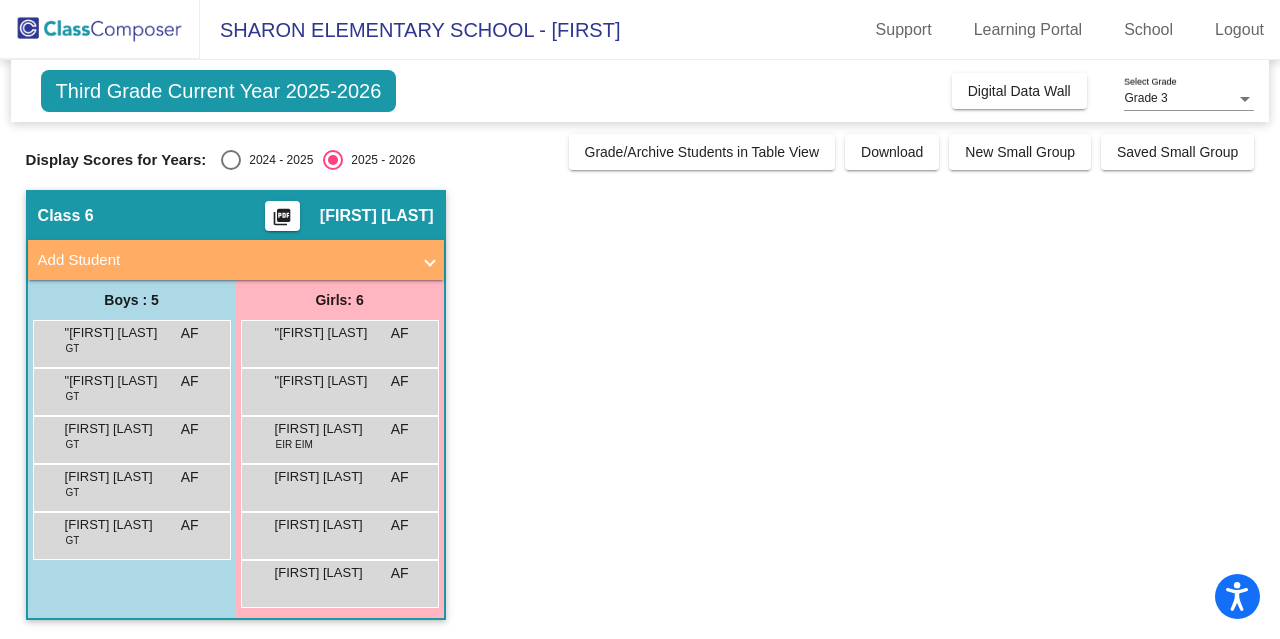 click on ""[FIRST] [LAST] AF lock do_not_disturb_alt" at bounding box center (132, 344) 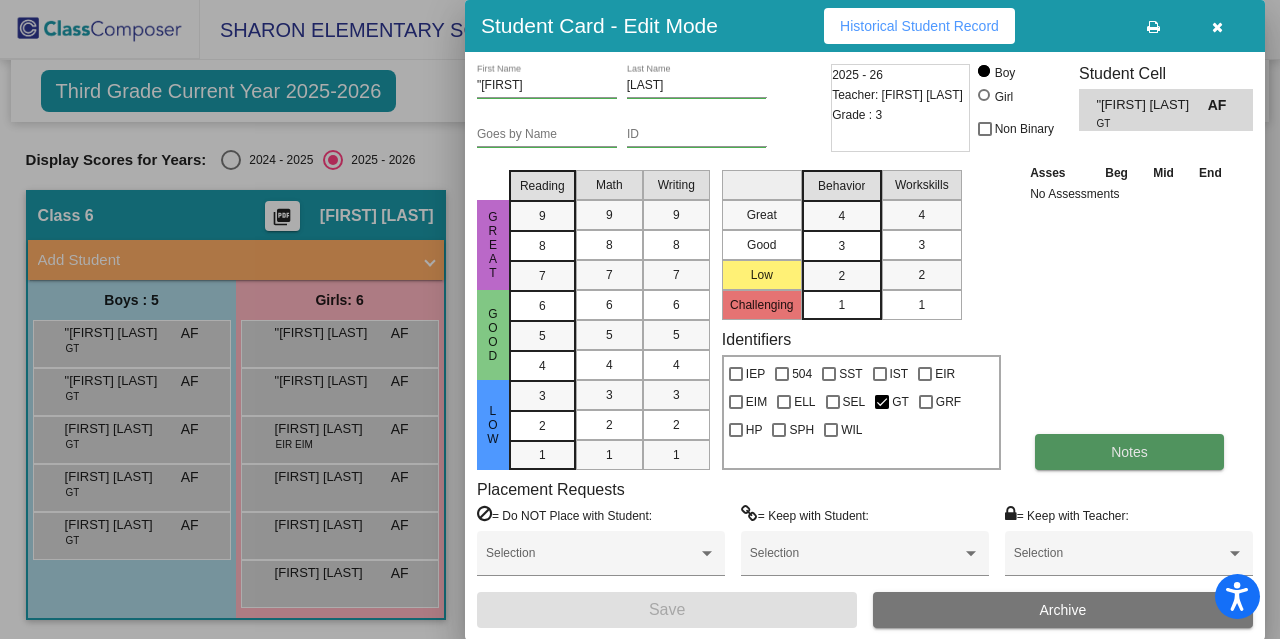 click on "Notes" at bounding box center [1129, 452] 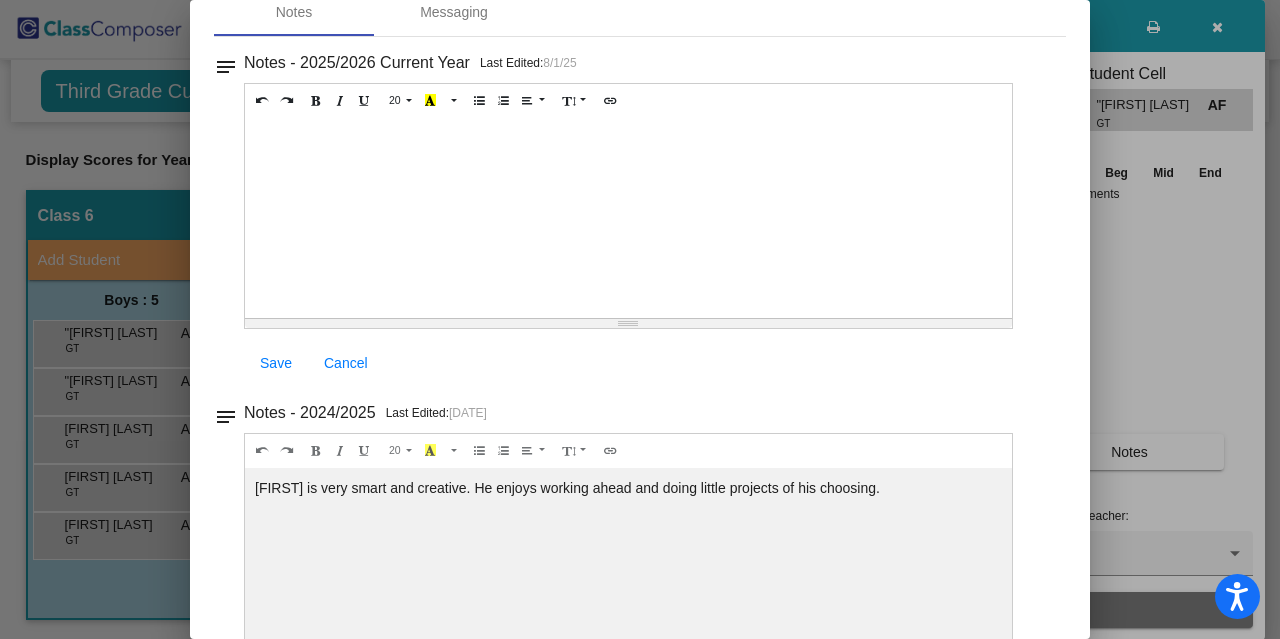 scroll, scrollTop: 0, scrollLeft: 0, axis: both 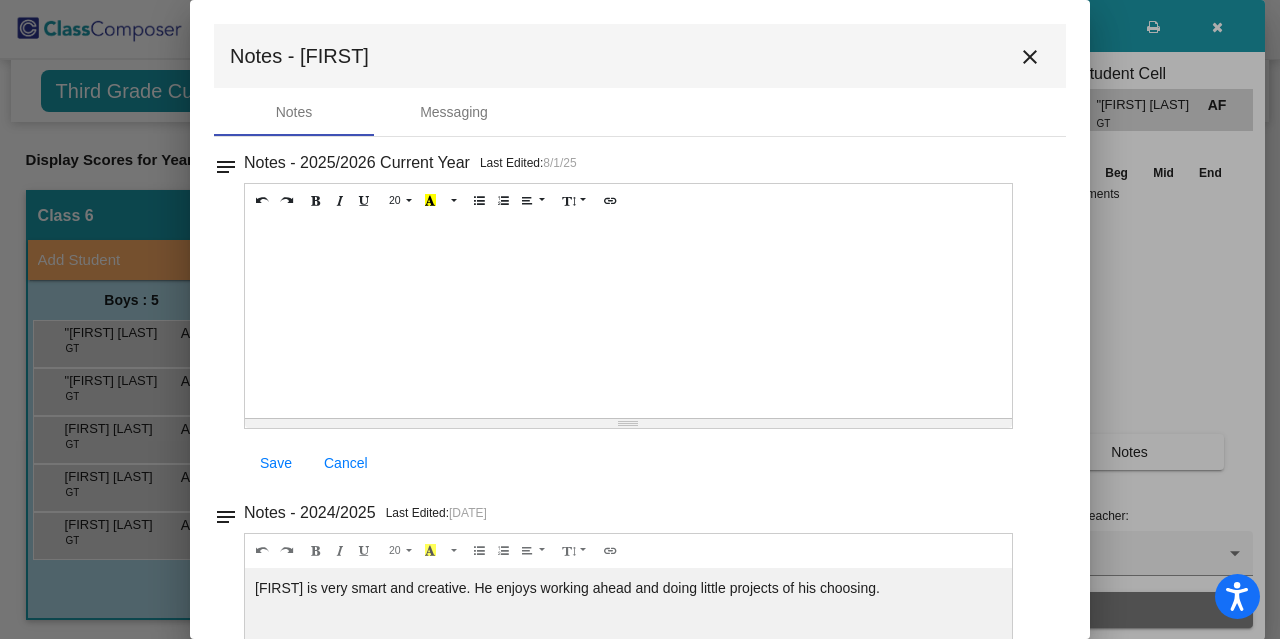click on "close" at bounding box center (1030, 57) 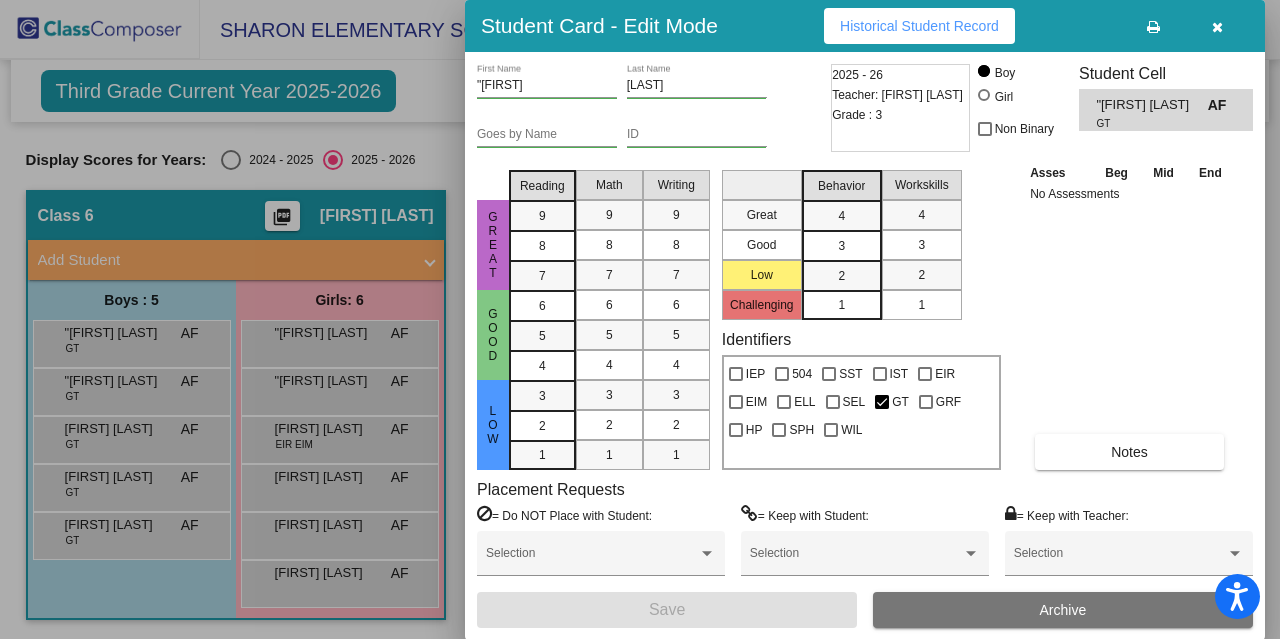 click at bounding box center [640, 319] 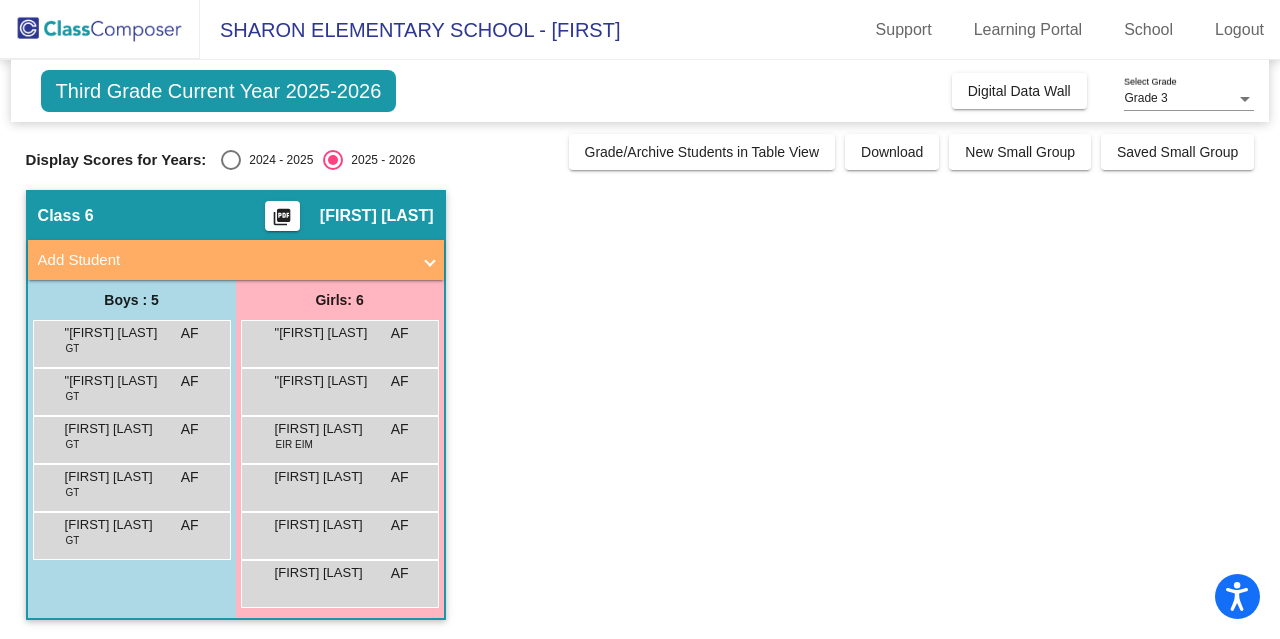 click on "[FIRST] [LAST]" at bounding box center [115, 429] 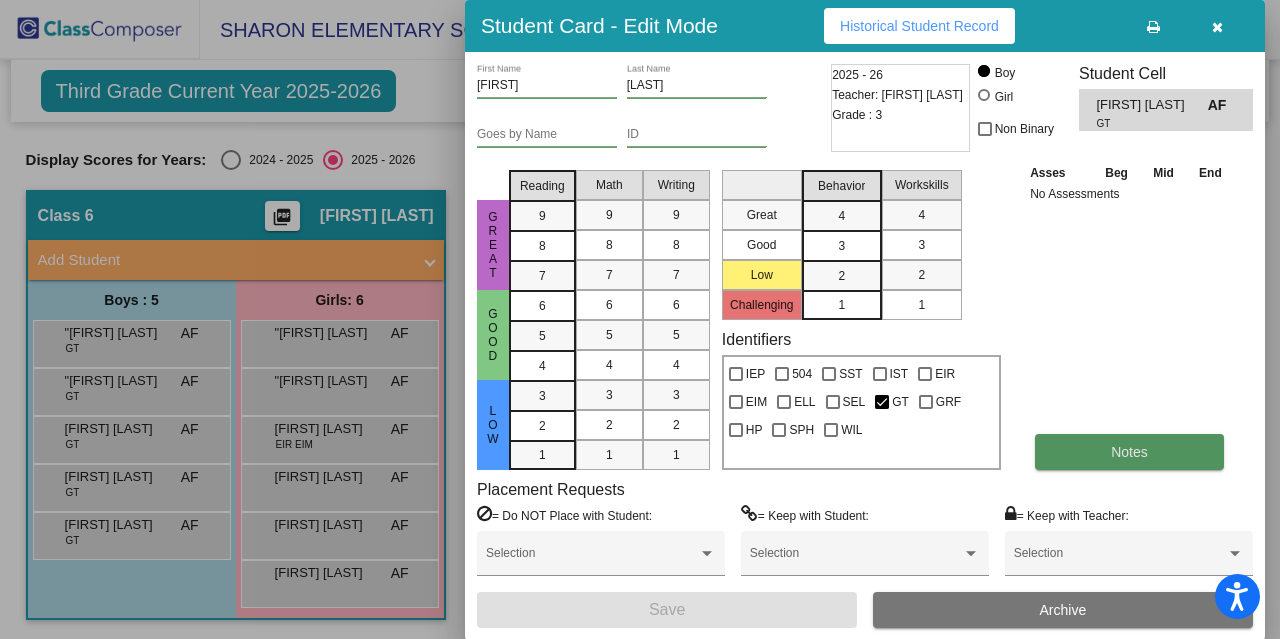 click on "Notes" at bounding box center (1129, 452) 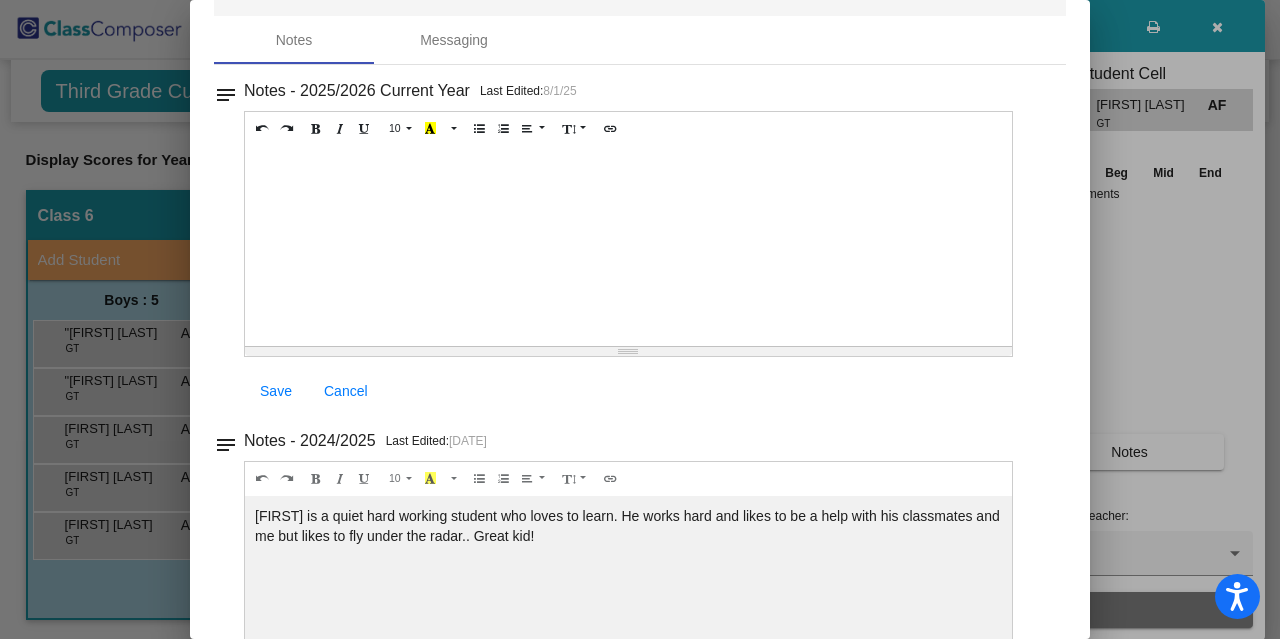 scroll, scrollTop: 0, scrollLeft: 0, axis: both 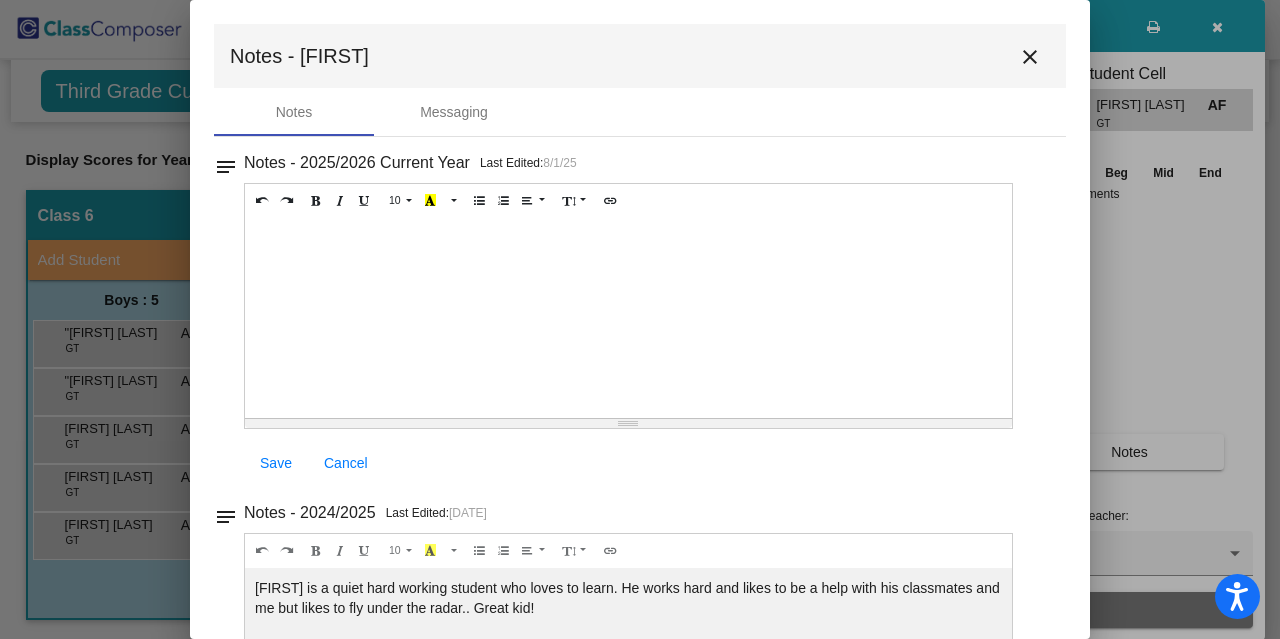 click on "close" at bounding box center [1030, 57] 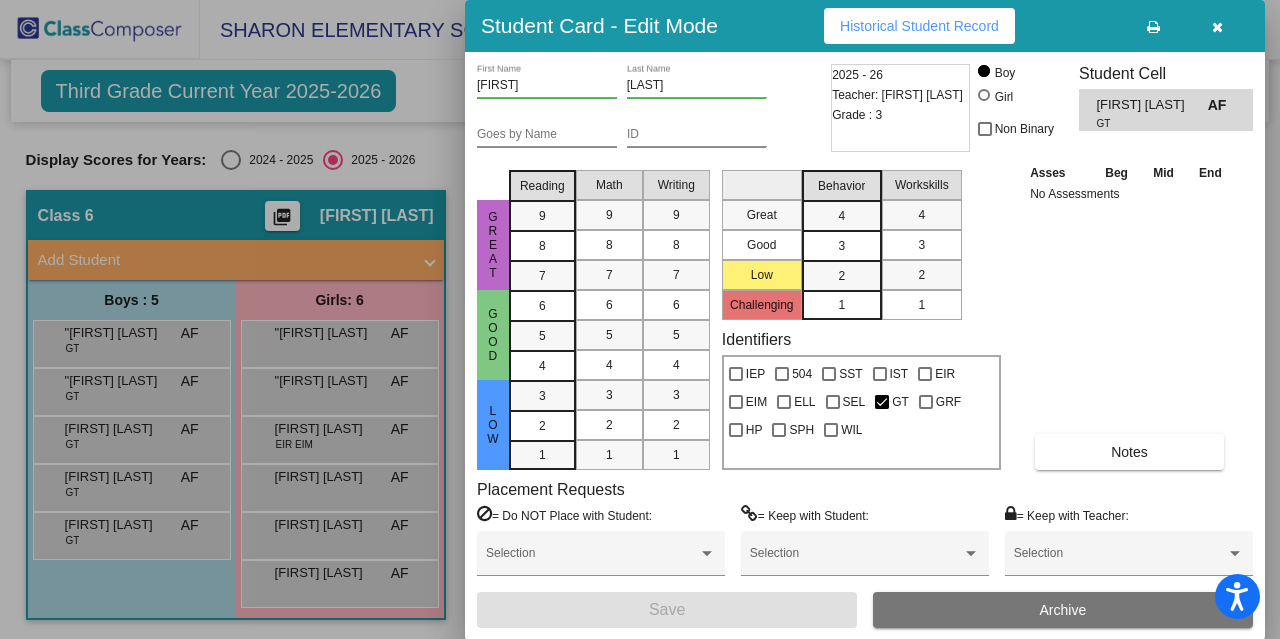 click at bounding box center [640, 319] 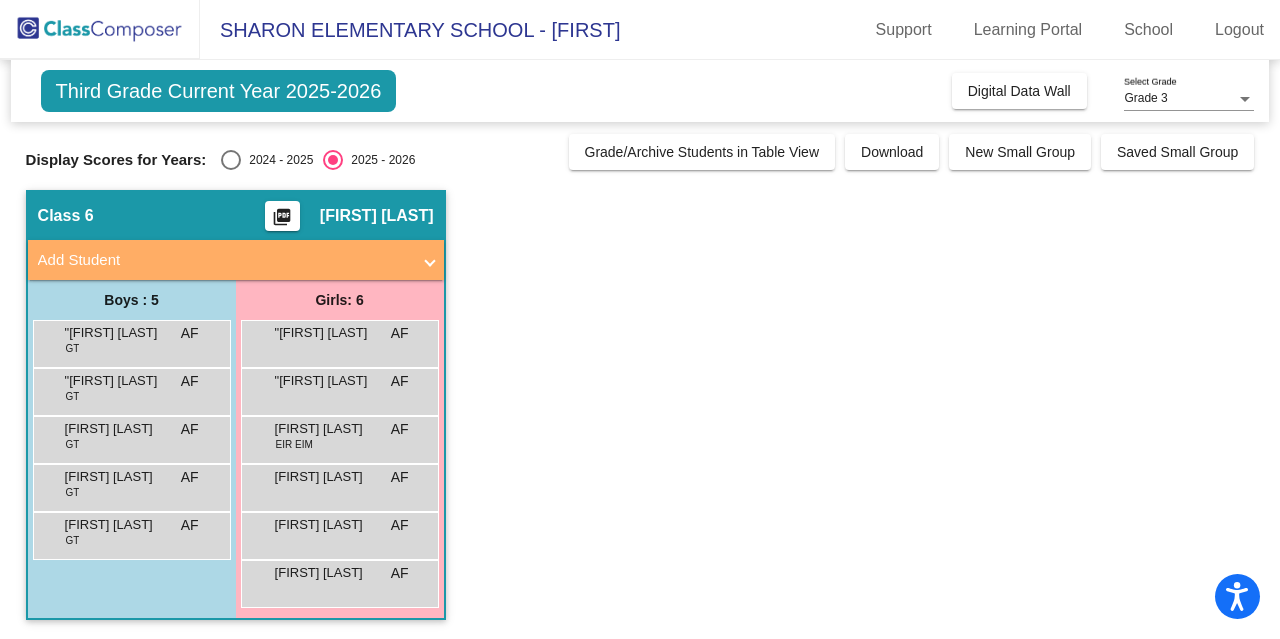 click on "[FIRST] [LAST] AF lock do_not_disturb_alt" at bounding box center [129, 485] 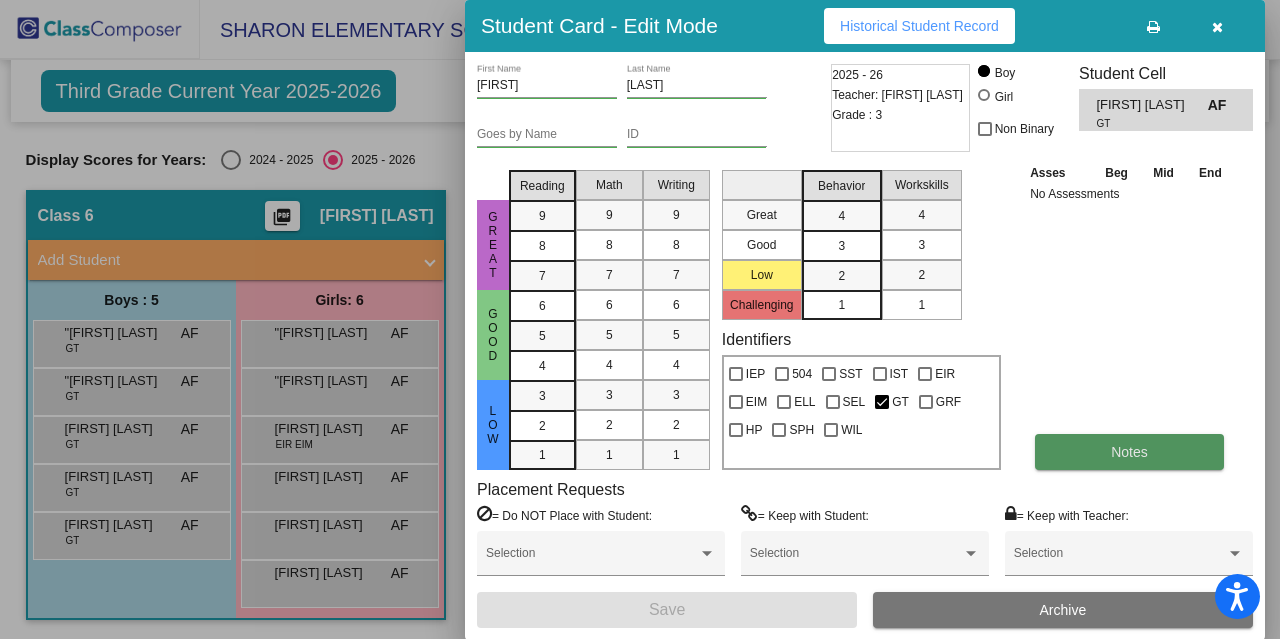 click on "Notes" at bounding box center [1129, 452] 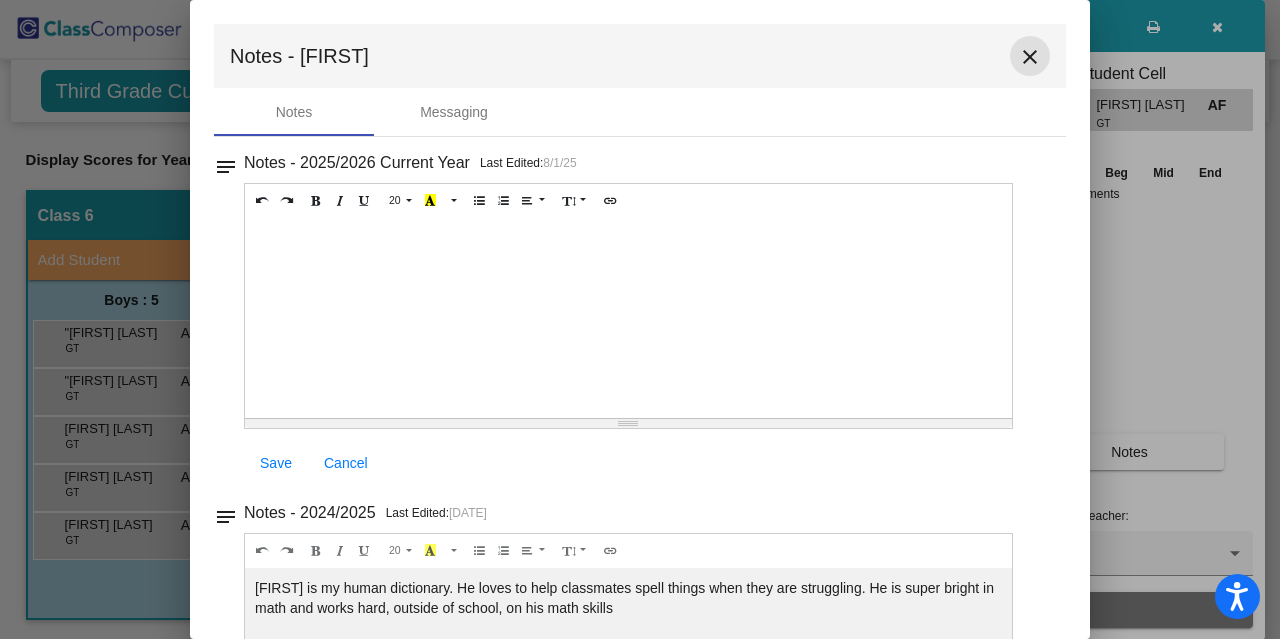 click on "close" at bounding box center [1030, 57] 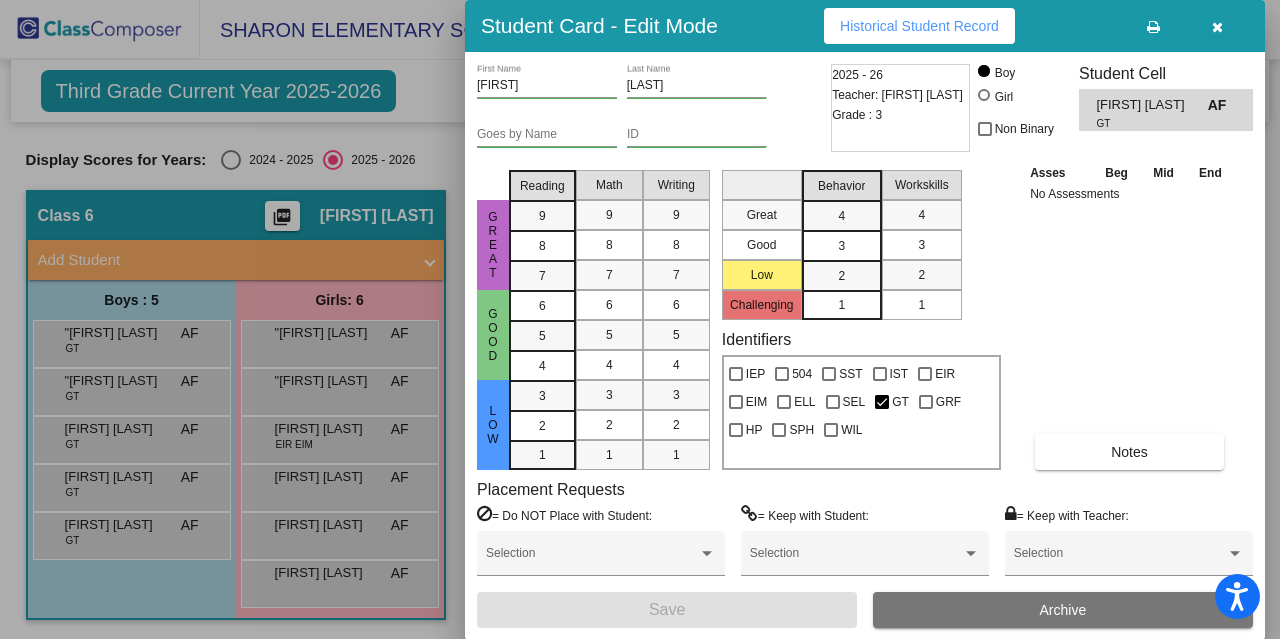 click at bounding box center (640, 319) 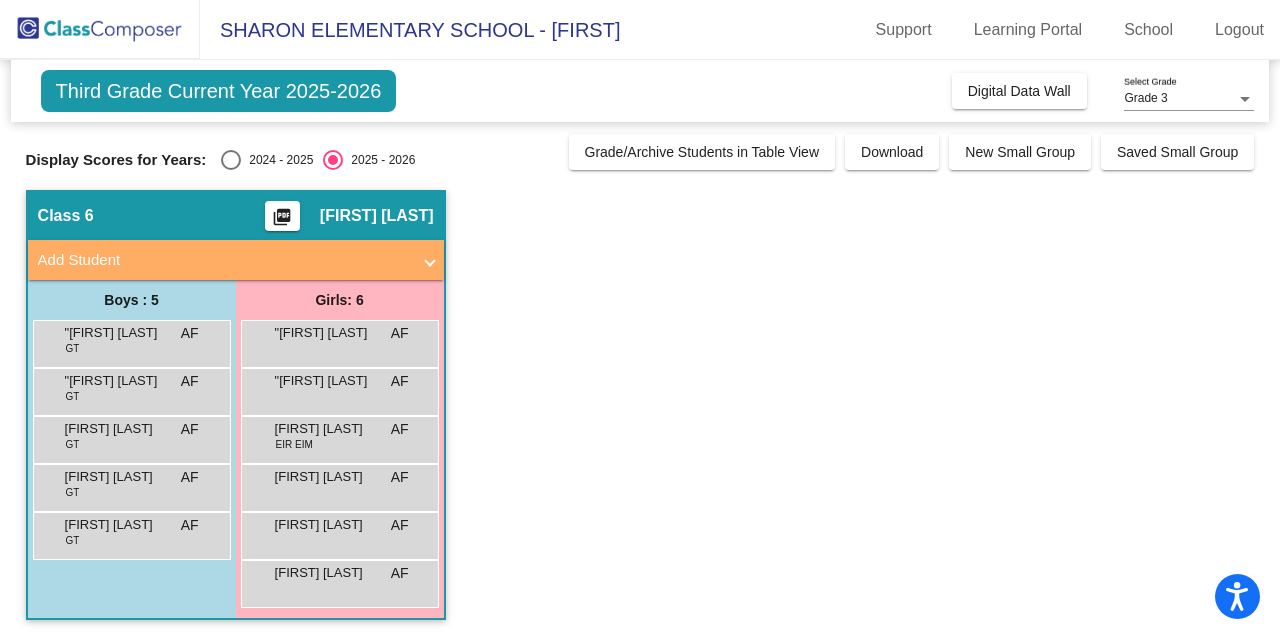 click on "[FIRST] [LAST]" at bounding box center (115, 525) 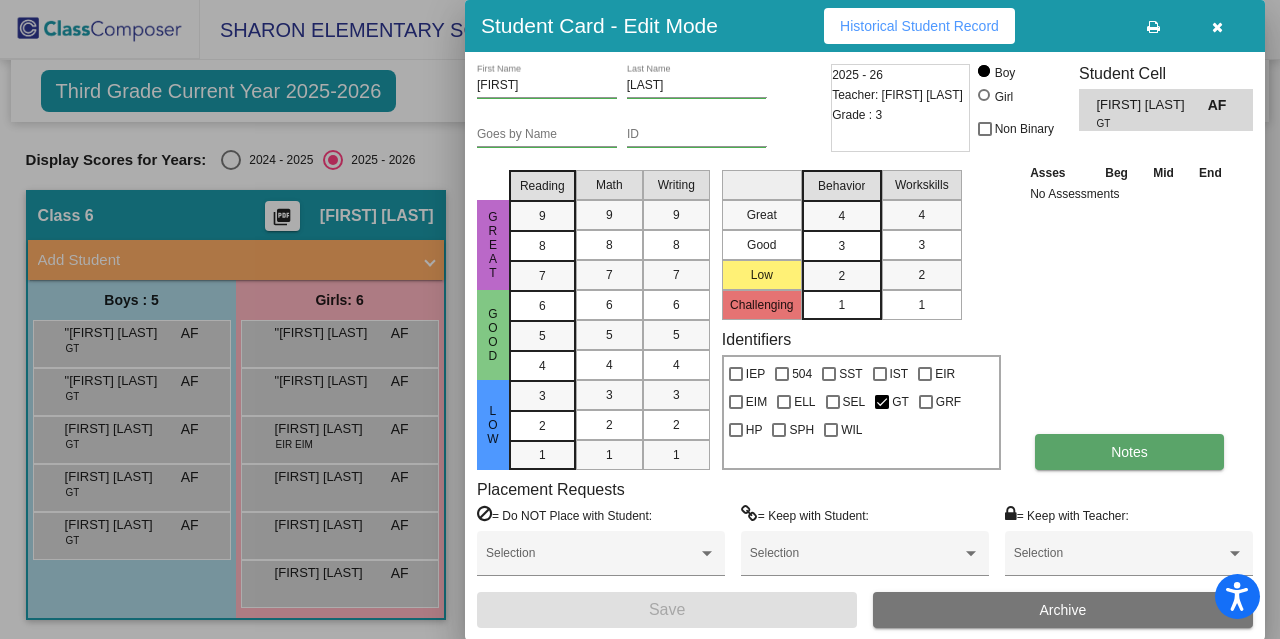 click on "Notes" at bounding box center (1129, 452) 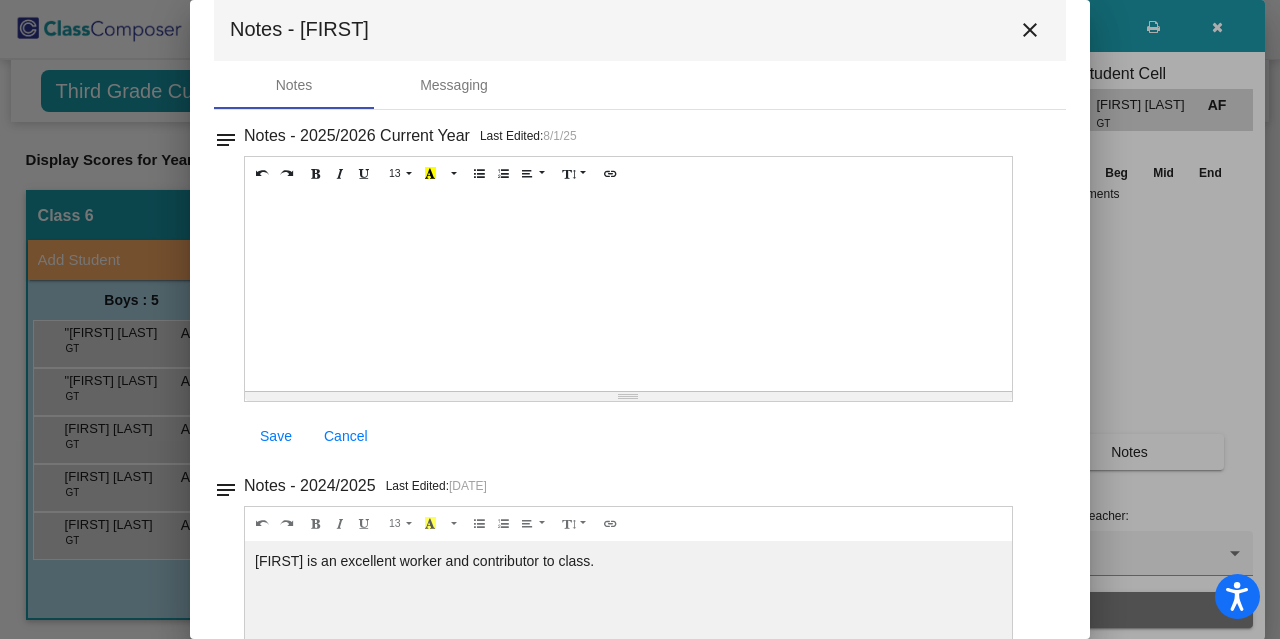 scroll, scrollTop: 26, scrollLeft: 0, axis: vertical 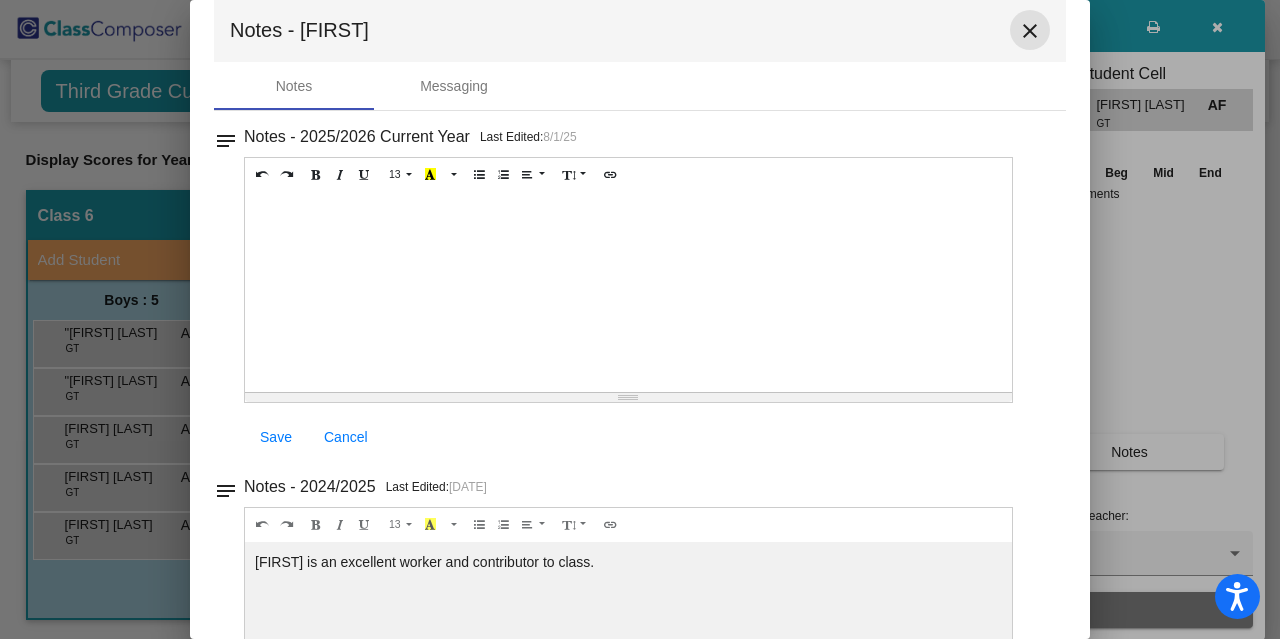 click on "close" at bounding box center (1030, 31) 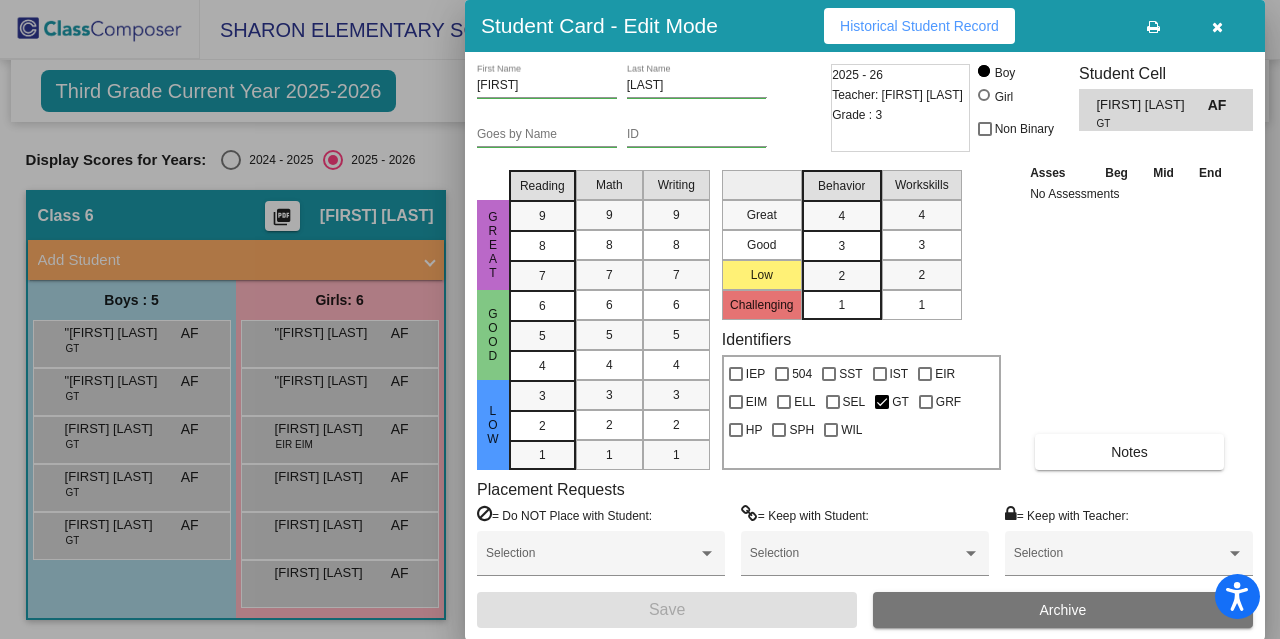 click at bounding box center [640, 319] 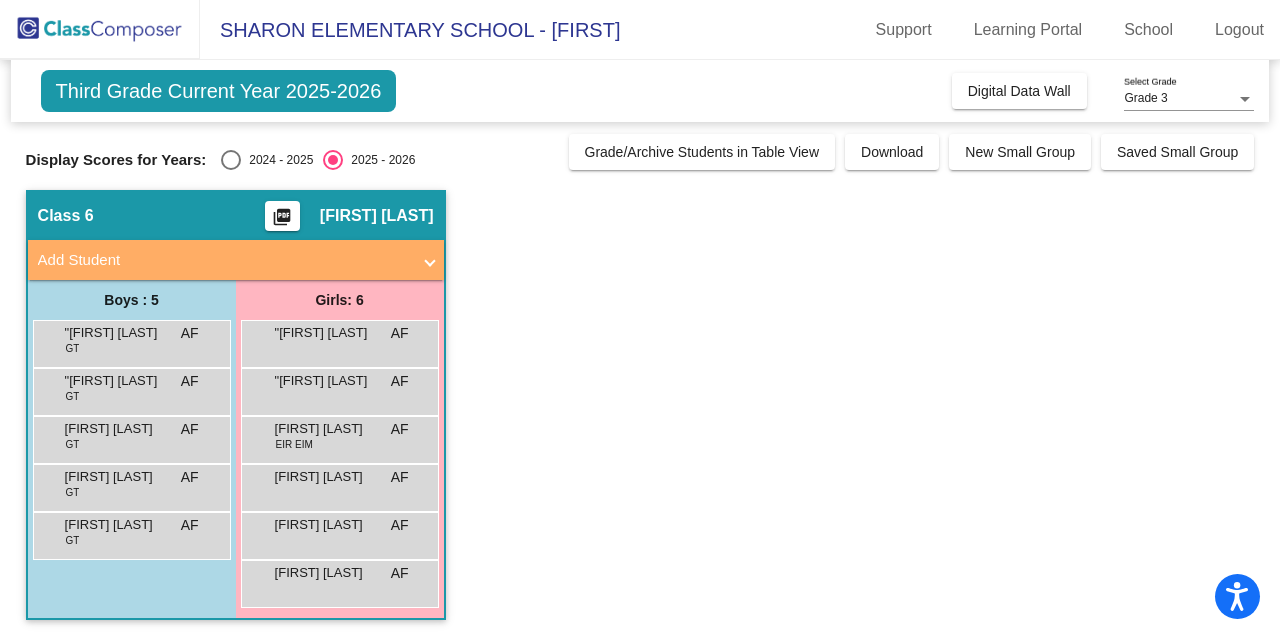 click on ""[FIRST] [LAST]" at bounding box center [325, 333] 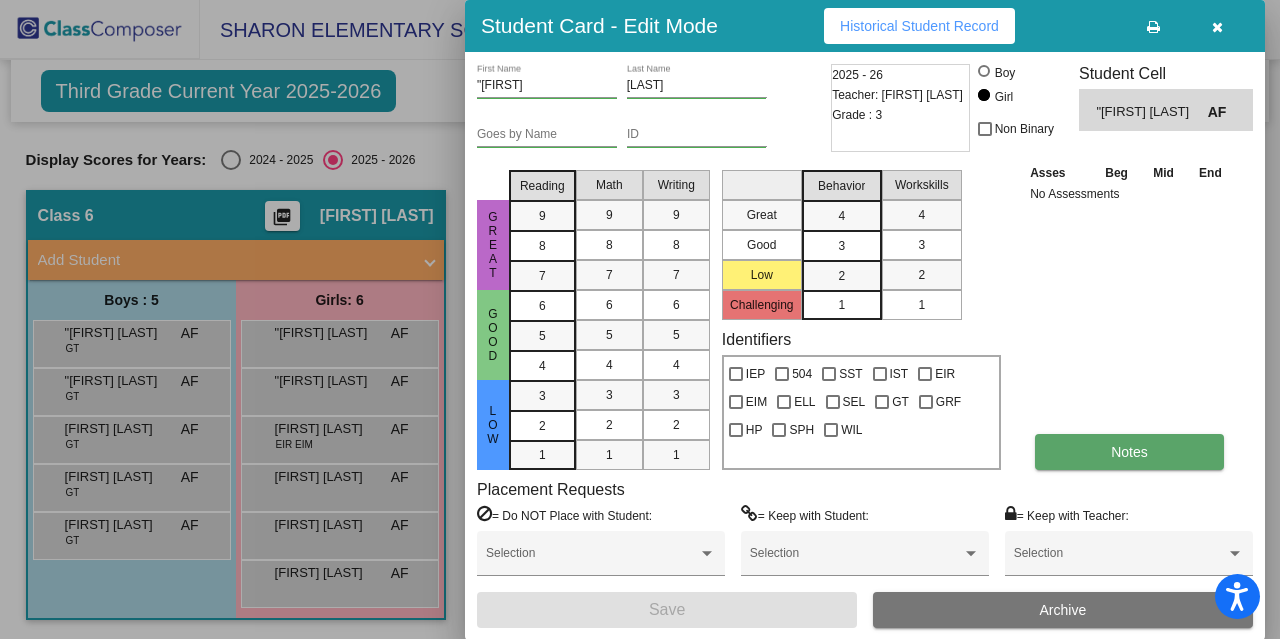 click on "Notes" at bounding box center (1129, 452) 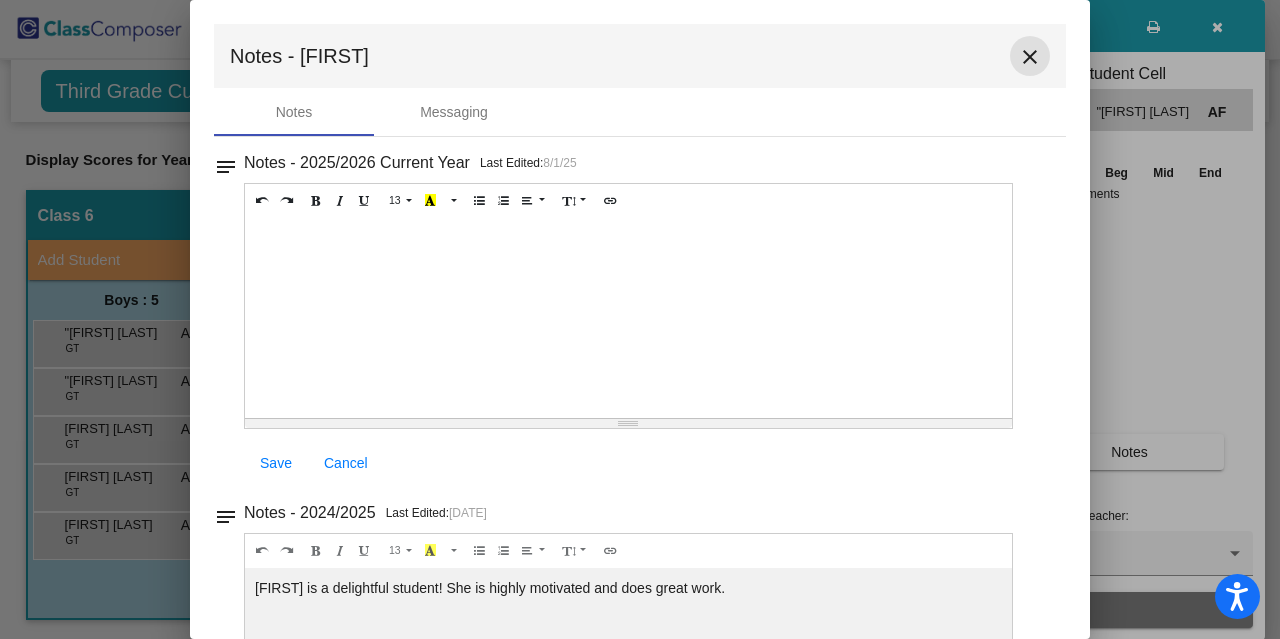 click on "close" at bounding box center [1030, 57] 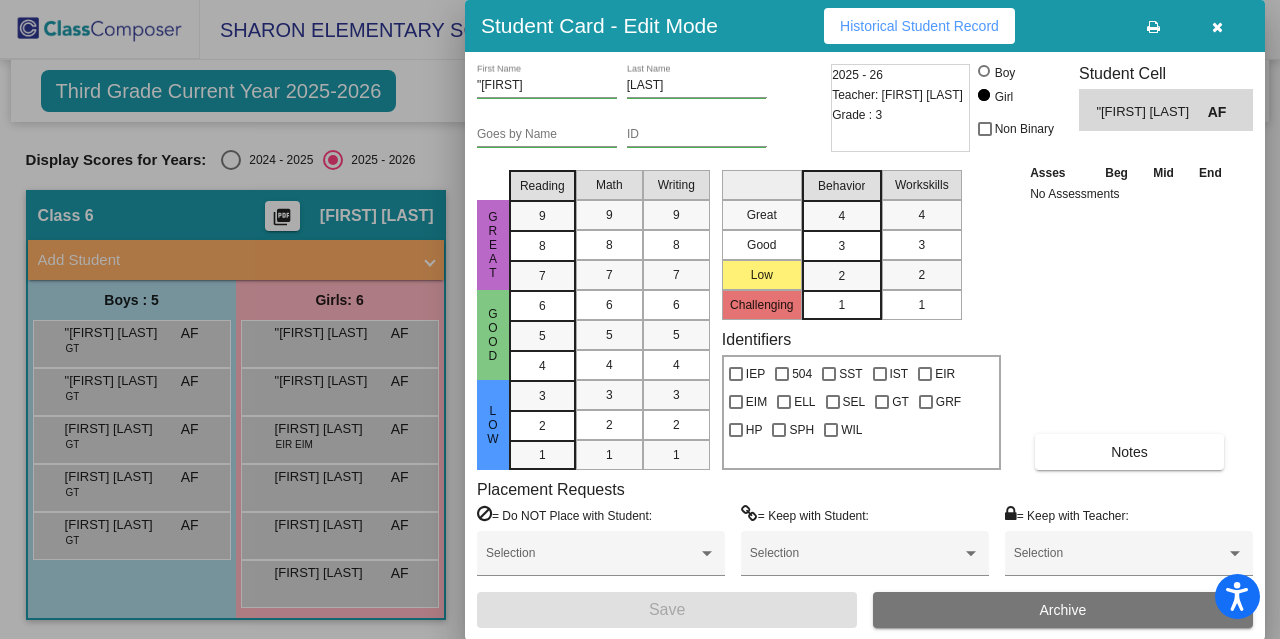 click at bounding box center [640, 319] 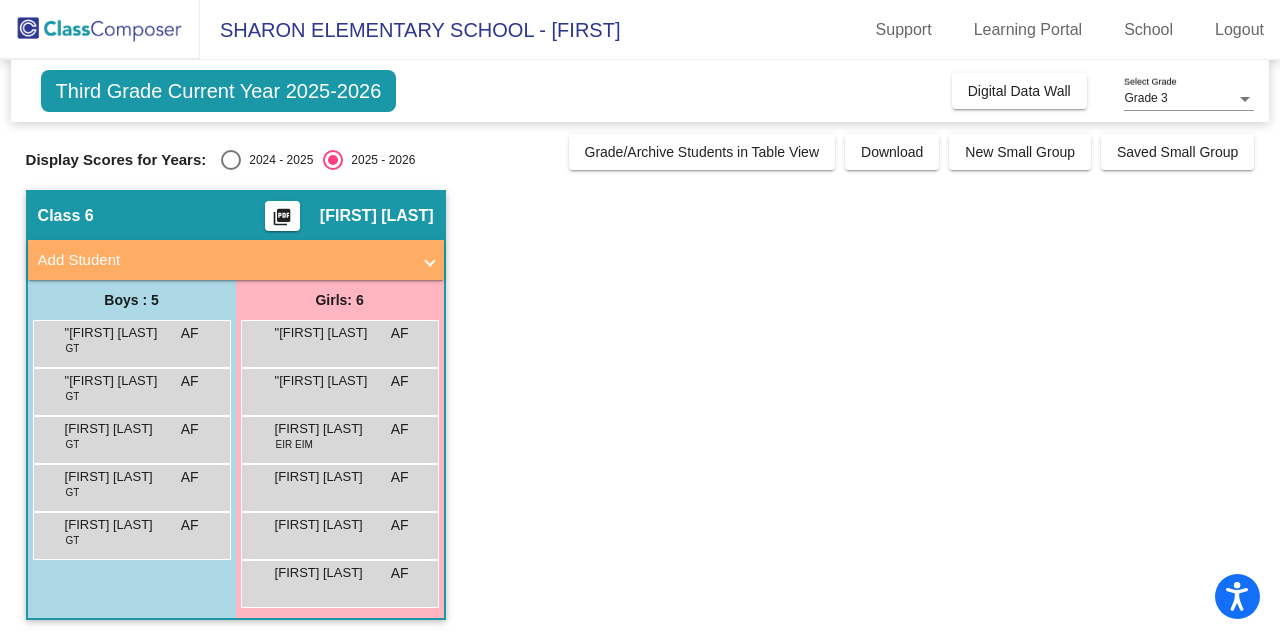 click on ""[FIRST] [LAST] AF lock do_not_disturb_alt" at bounding box center (339, 389) 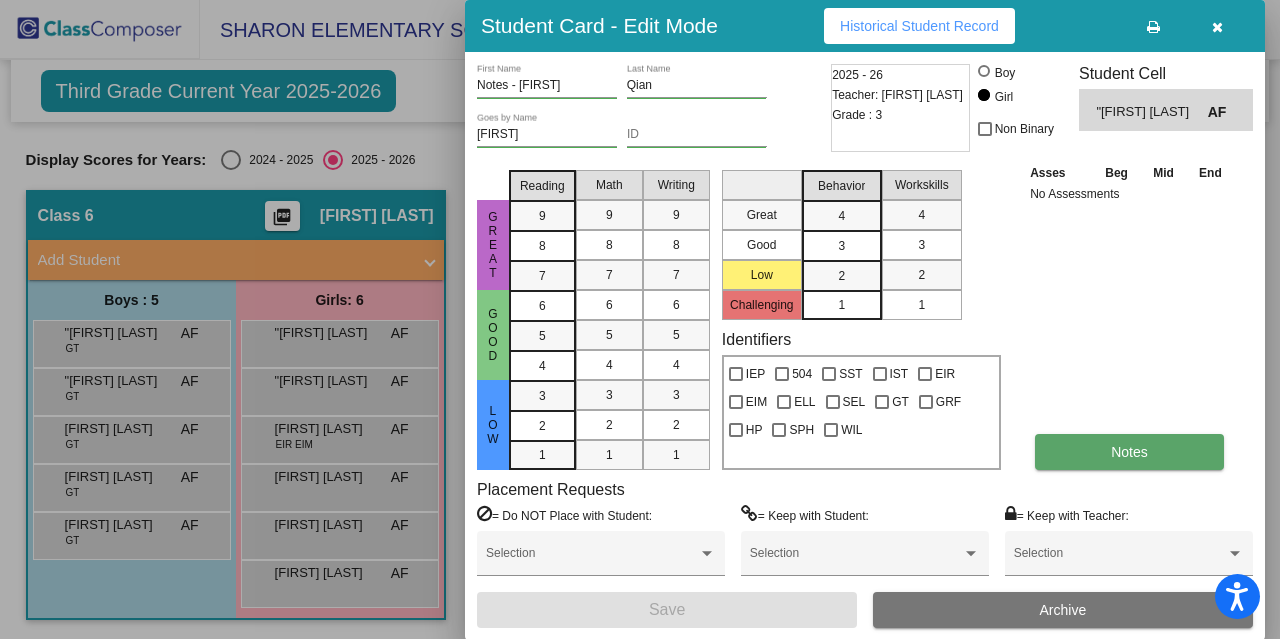 click on "Notes" at bounding box center [1129, 452] 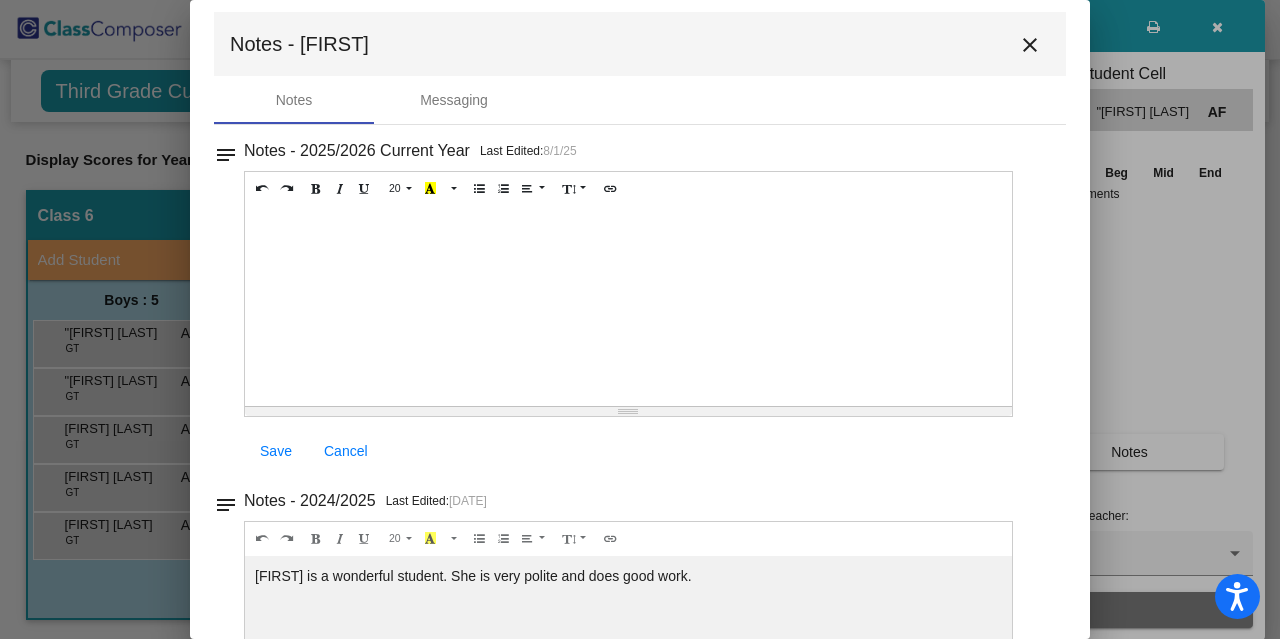 scroll, scrollTop: 0, scrollLeft: 0, axis: both 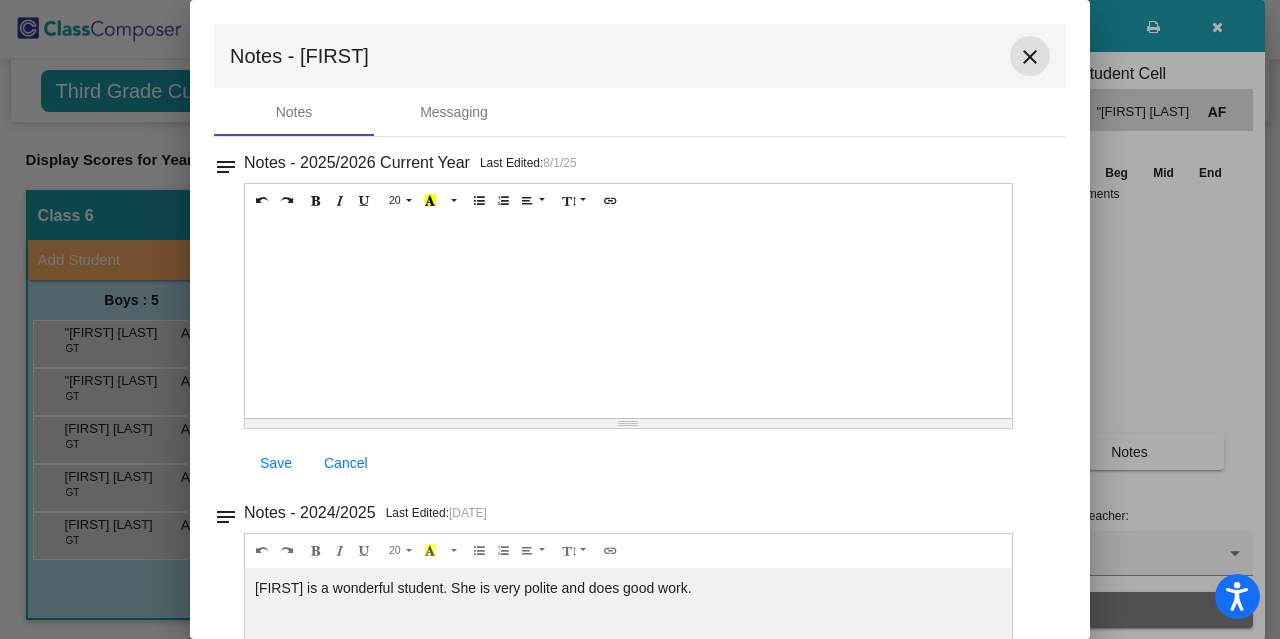 click on "close" at bounding box center [1030, 57] 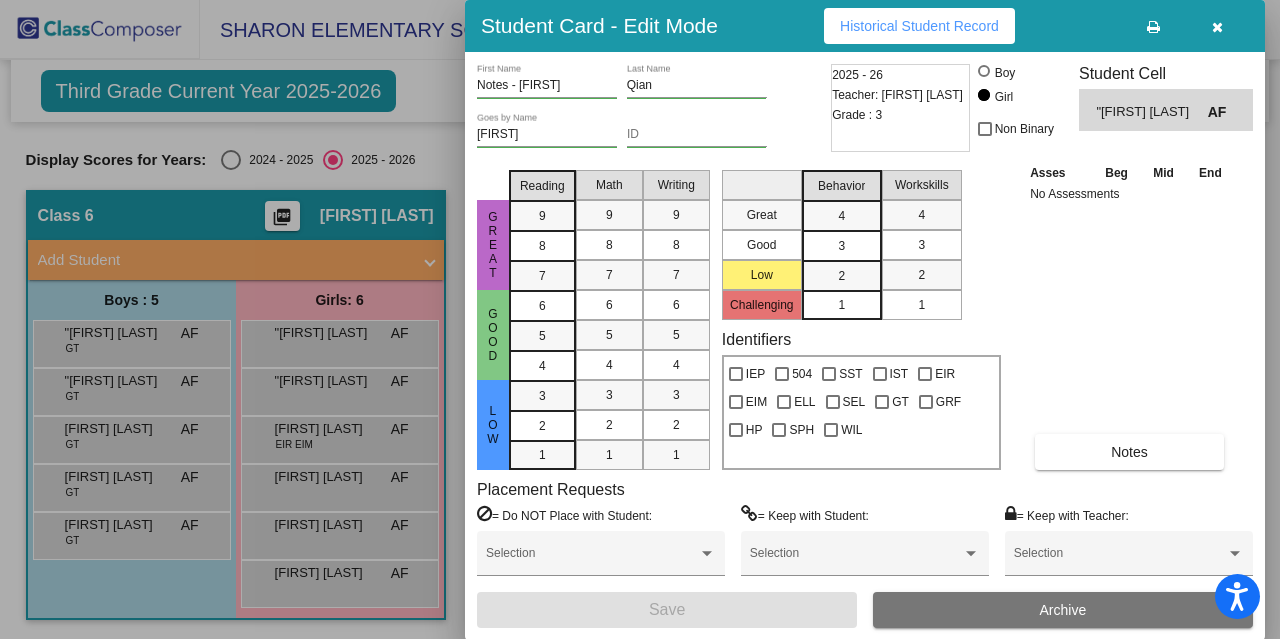 click at bounding box center [640, 319] 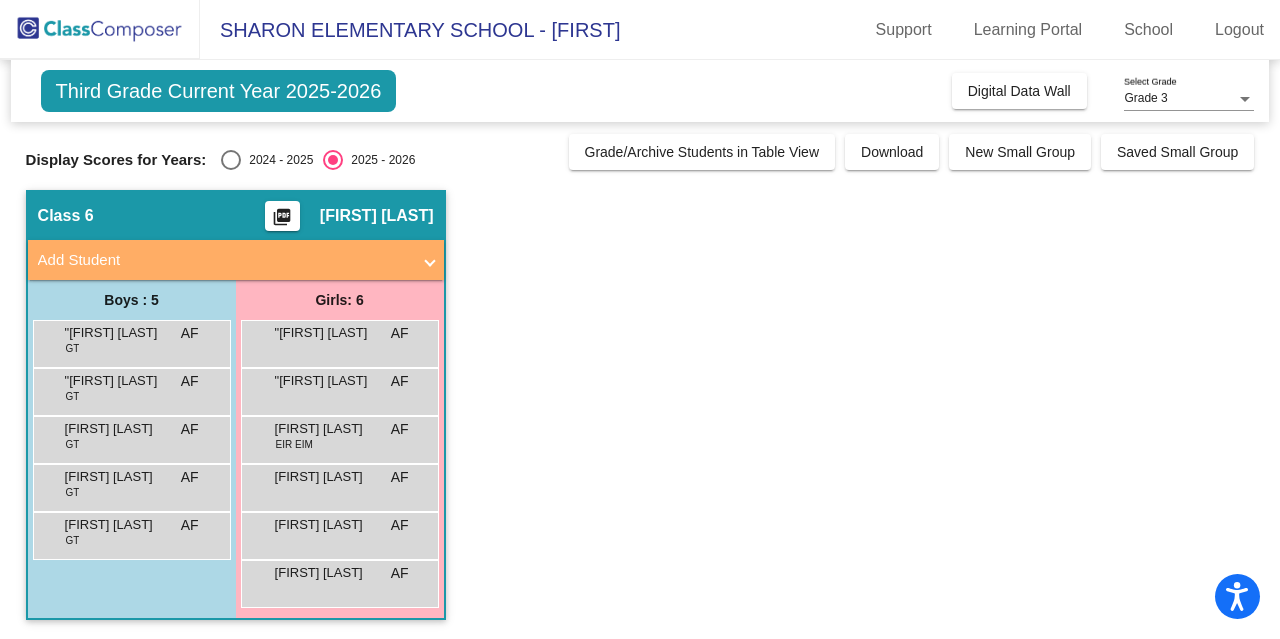click on "[FIRST] [LAST] [LAST] AF lock do_not_disturb_alt" at bounding box center (339, 437) 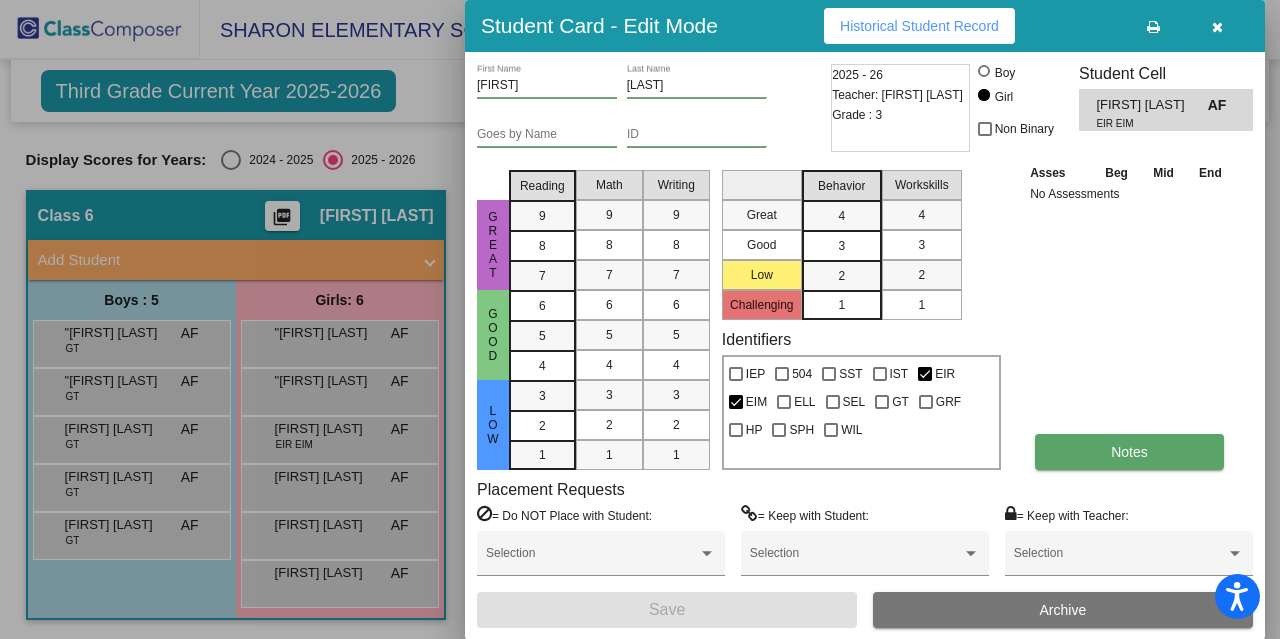 click on "Notes" at bounding box center [1129, 452] 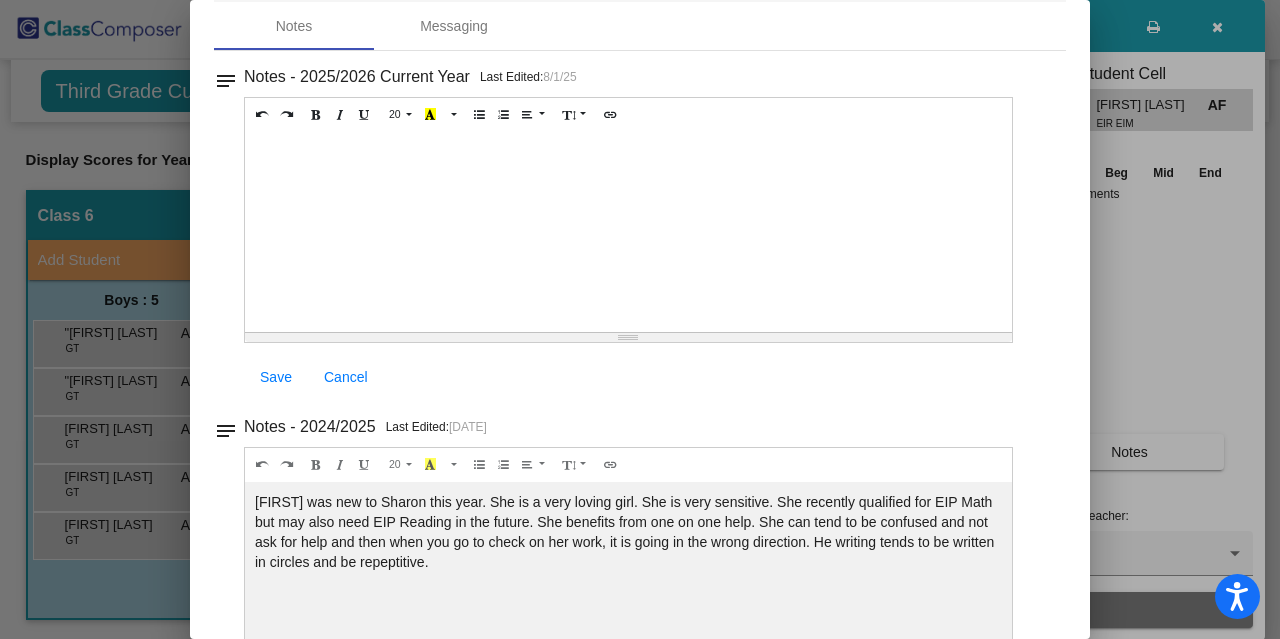 scroll, scrollTop: 0, scrollLeft: 0, axis: both 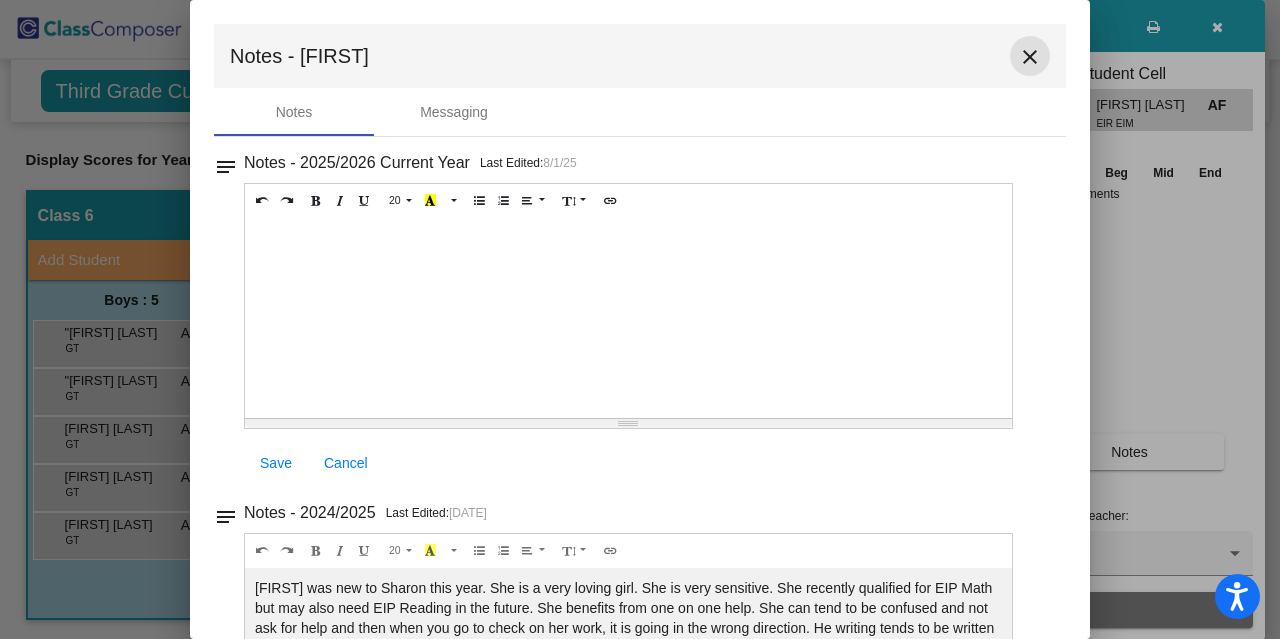 click on "close" at bounding box center [1030, 57] 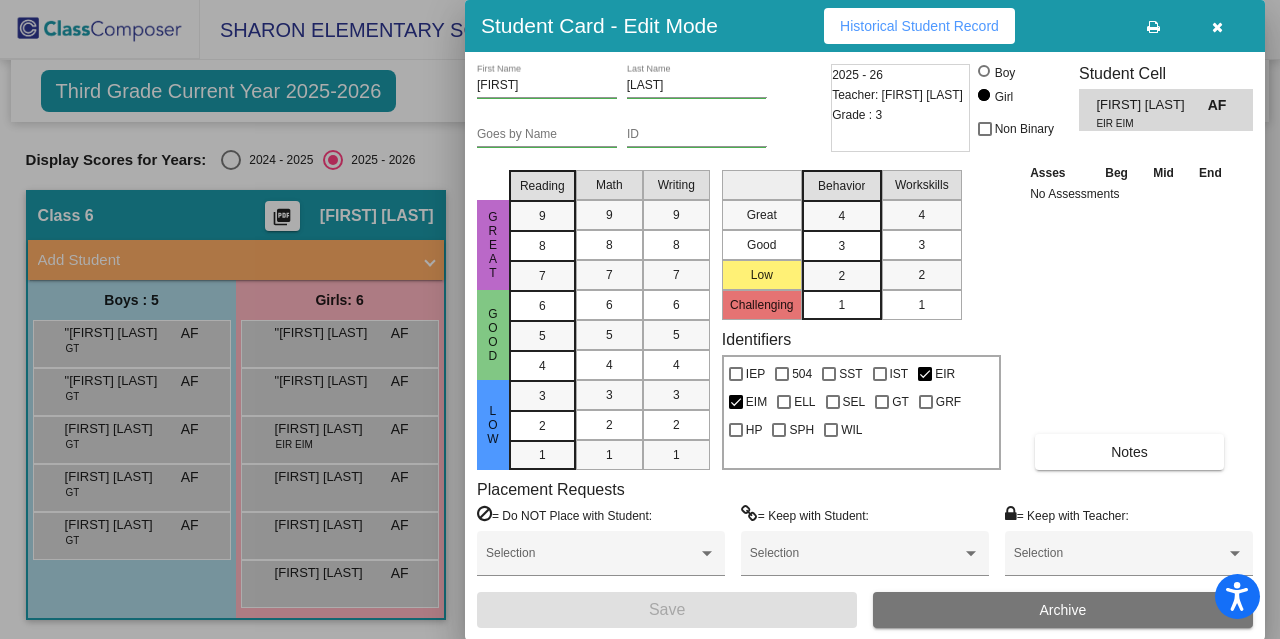 click at bounding box center [640, 319] 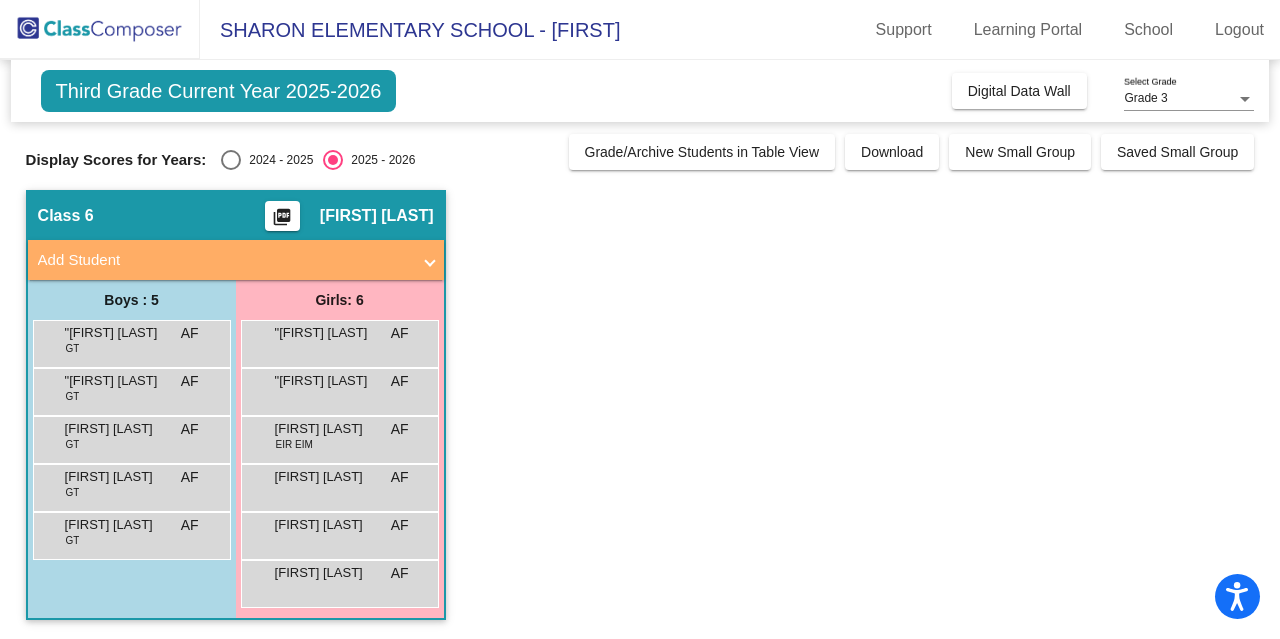 click on "[FIRST] [LAST]" at bounding box center [325, 477] 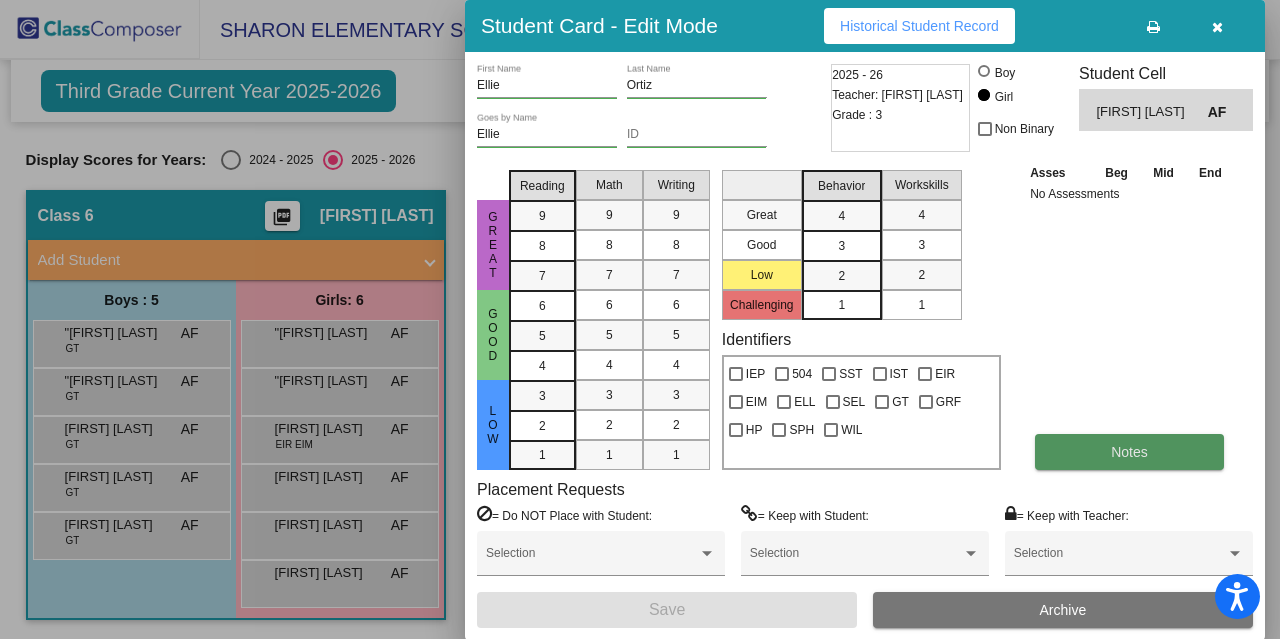 click on "Notes" at bounding box center [1129, 452] 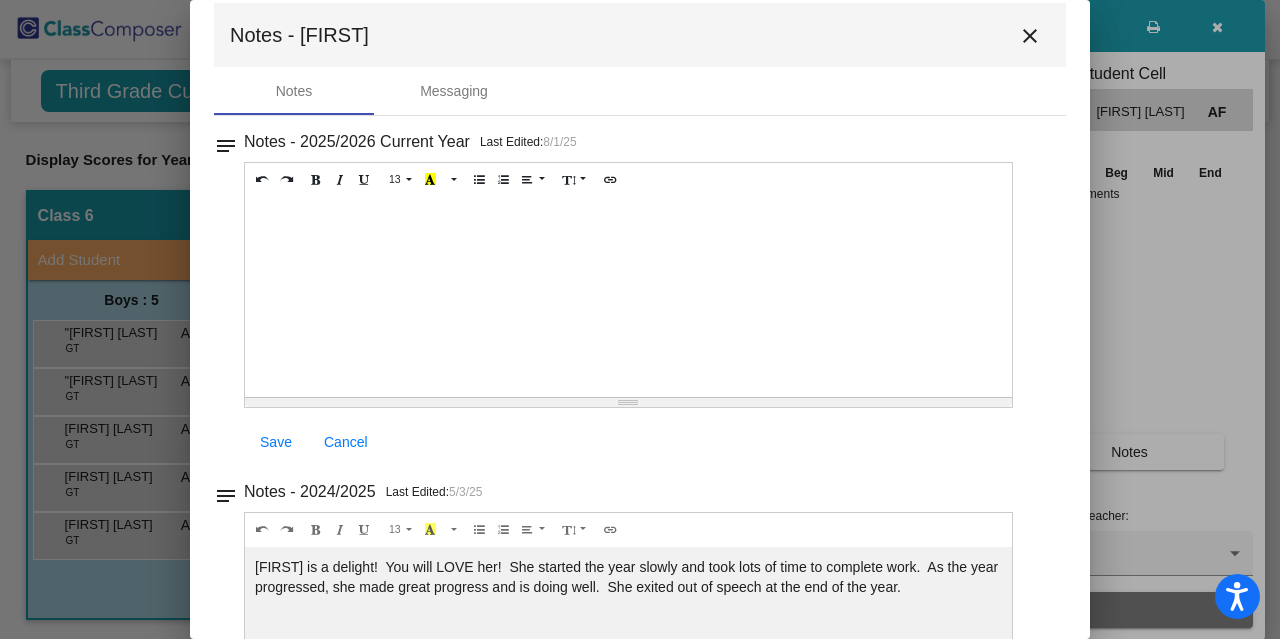 scroll, scrollTop: 22, scrollLeft: 0, axis: vertical 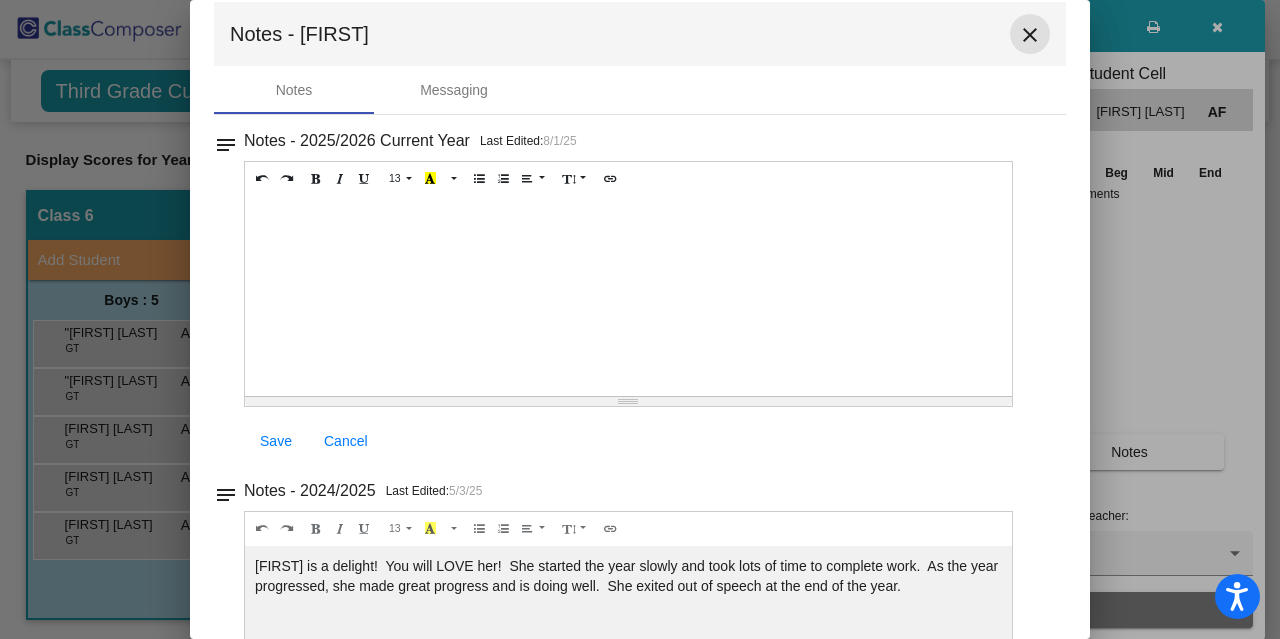 click on "close" at bounding box center (1030, 35) 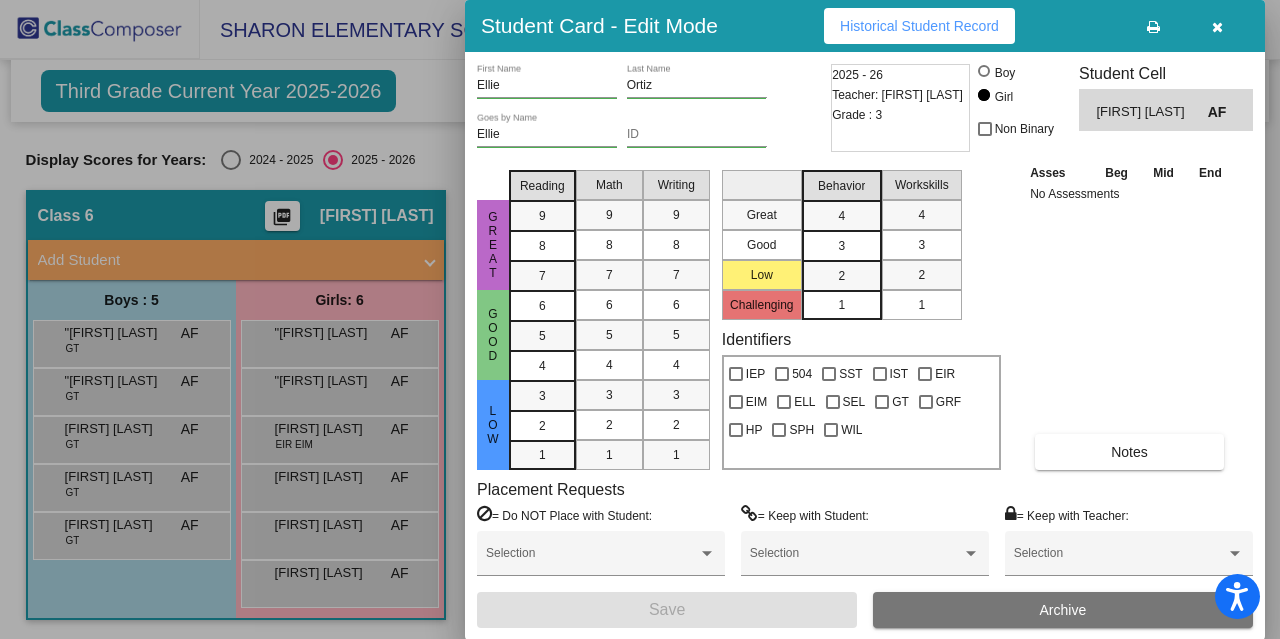 click at bounding box center [640, 319] 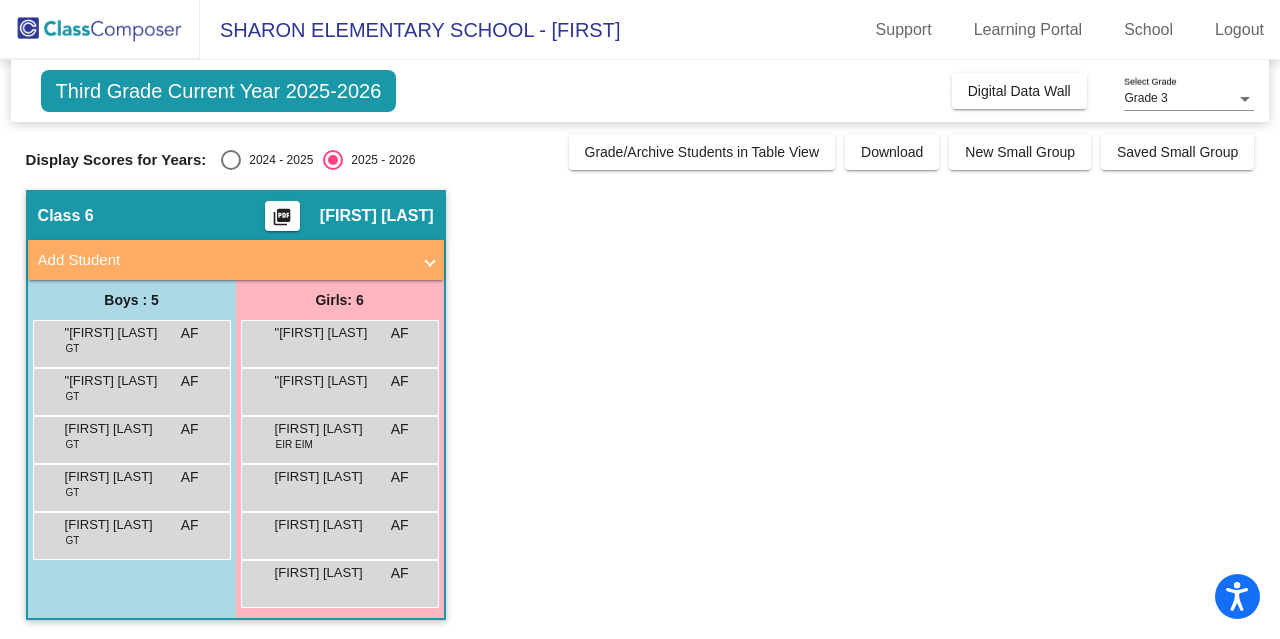 click on "[FIRST] [LAST] AF lock do_not_disturb_alt" at bounding box center [339, 533] 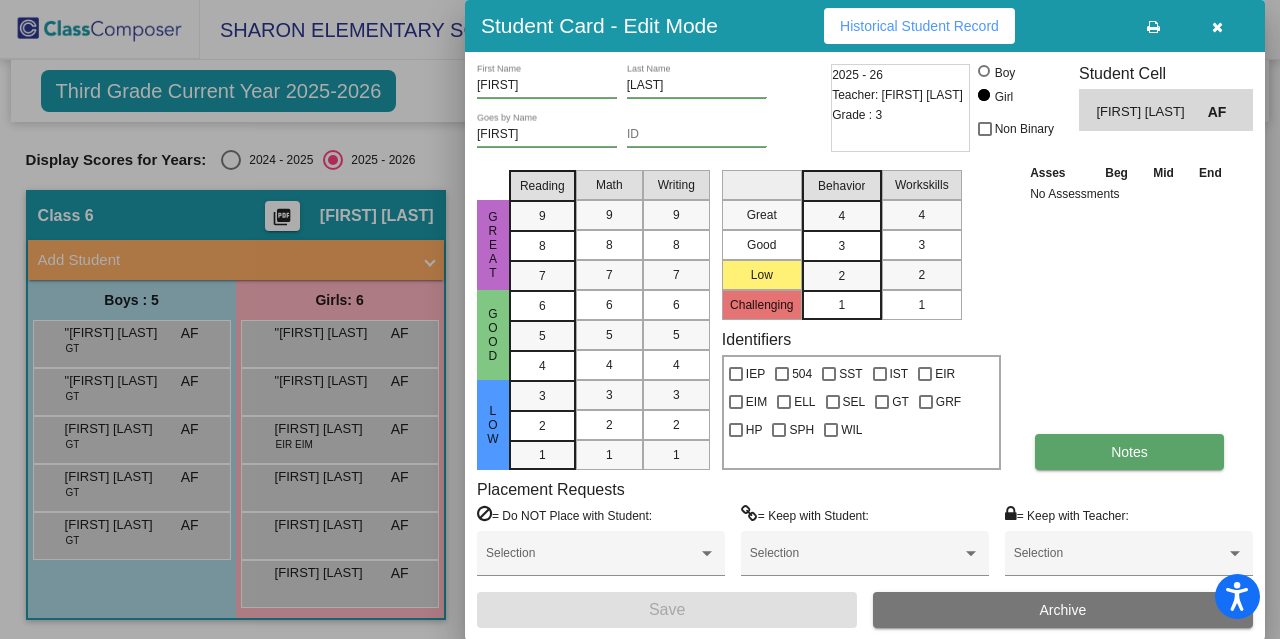 click on "Notes" at bounding box center (1129, 452) 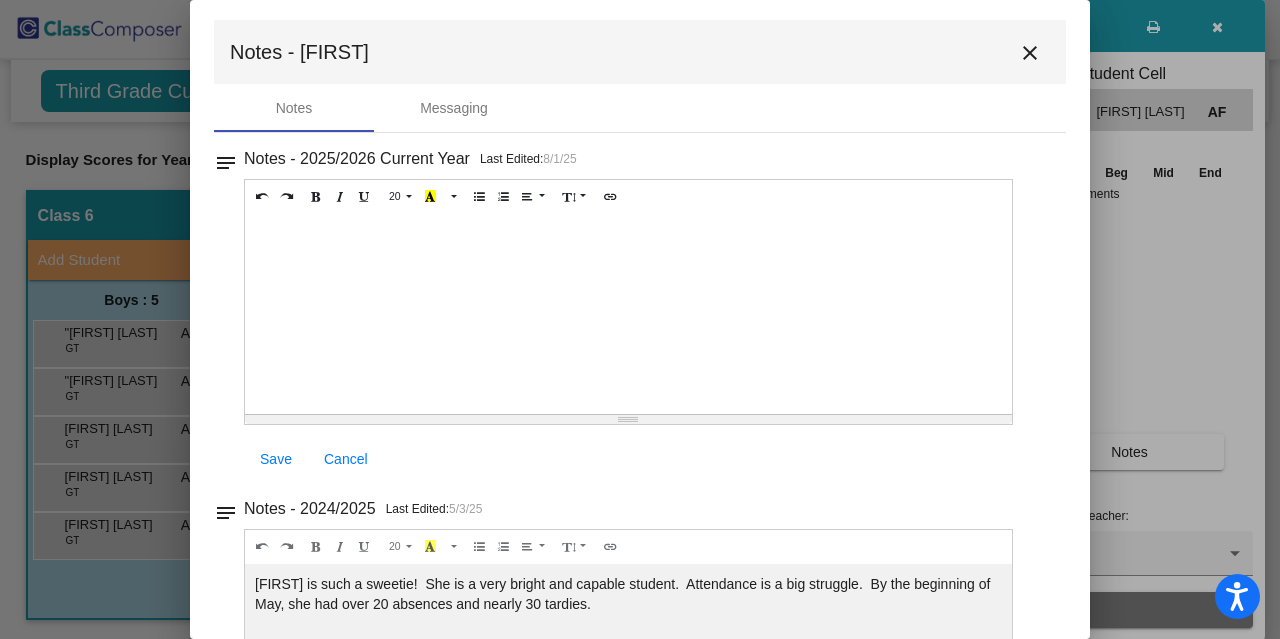 scroll, scrollTop: 0, scrollLeft: 0, axis: both 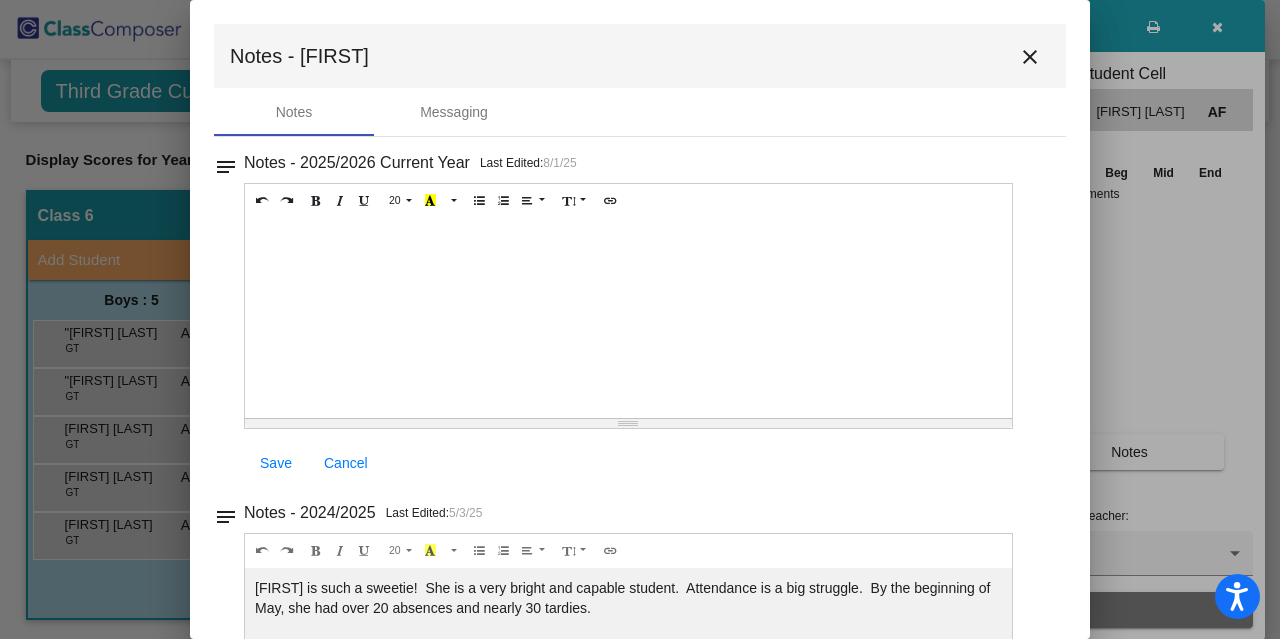 click on "close" at bounding box center (1030, 57) 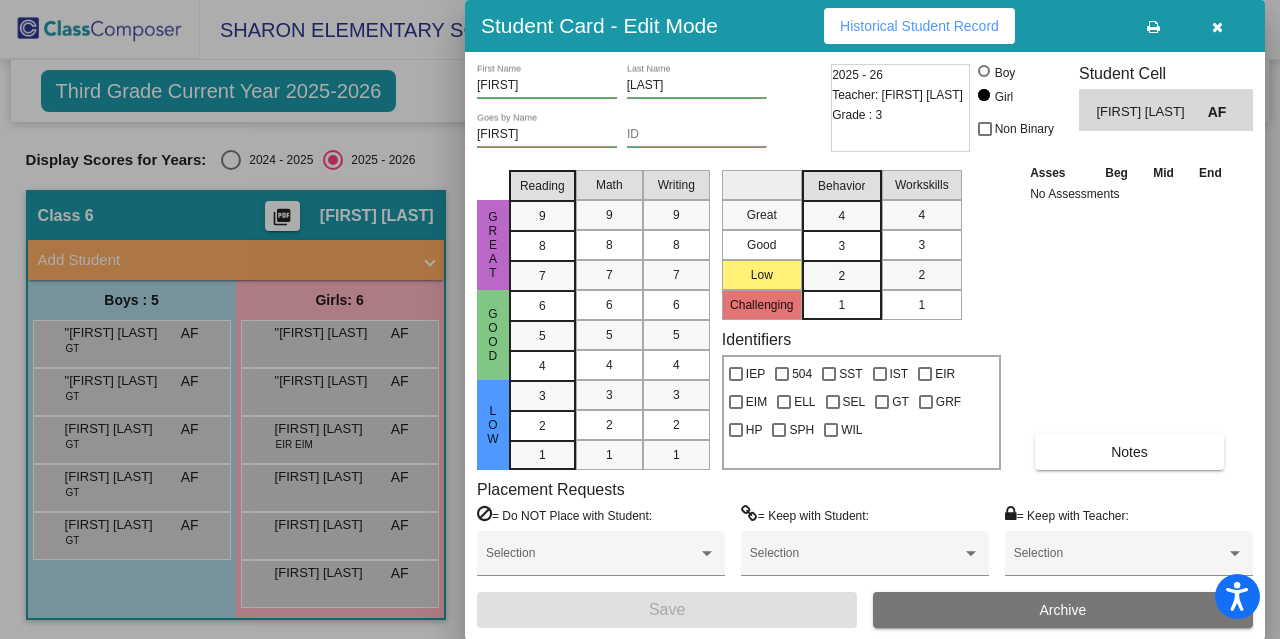 click at bounding box center [640, 319] 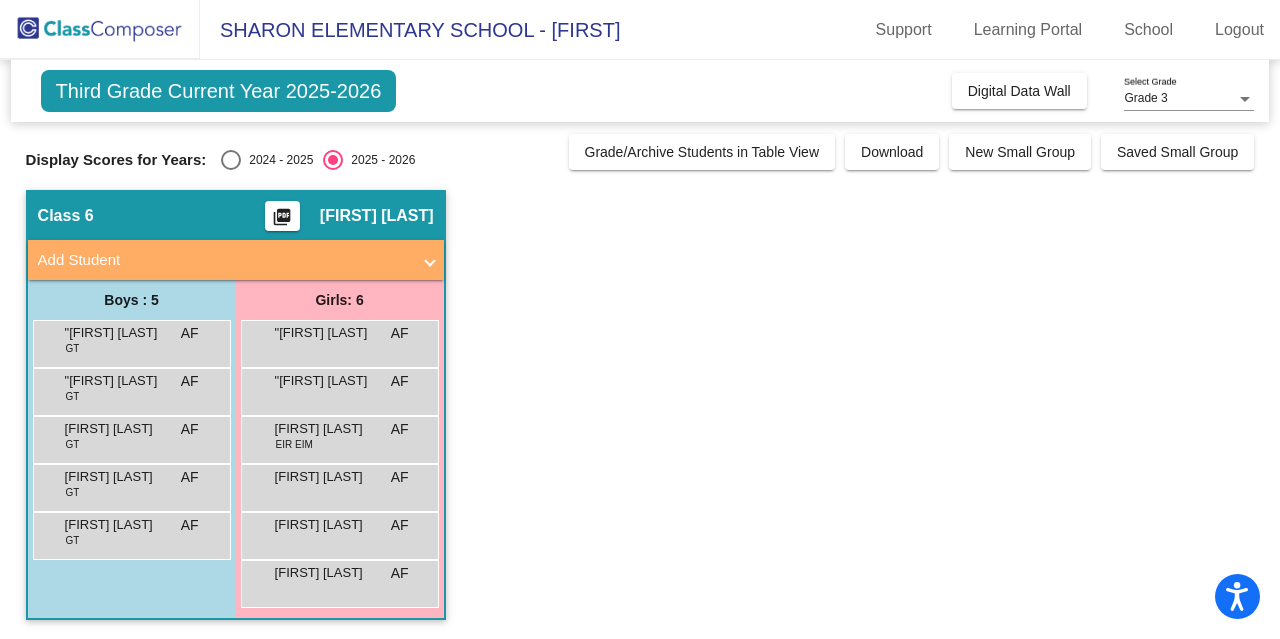 click on "[FIRST] [LAST] AF lock do_not_disturb_alt" at bounding box center (339, 581) 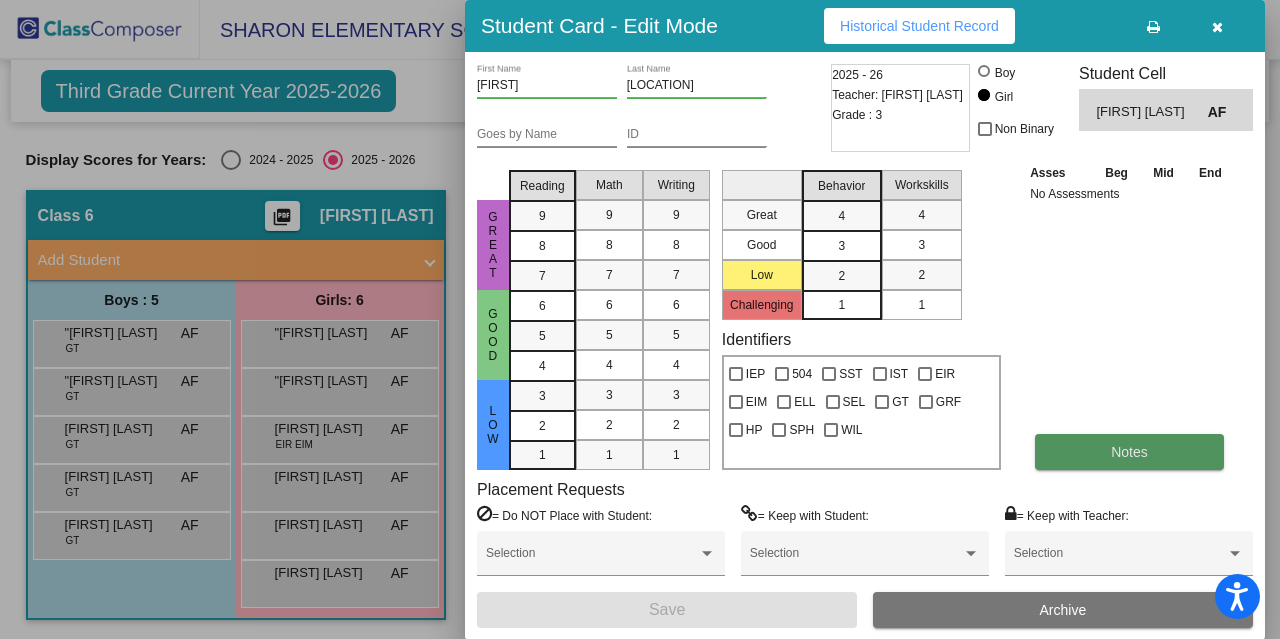 click on "Notes" at bounding box center (1129, 452) 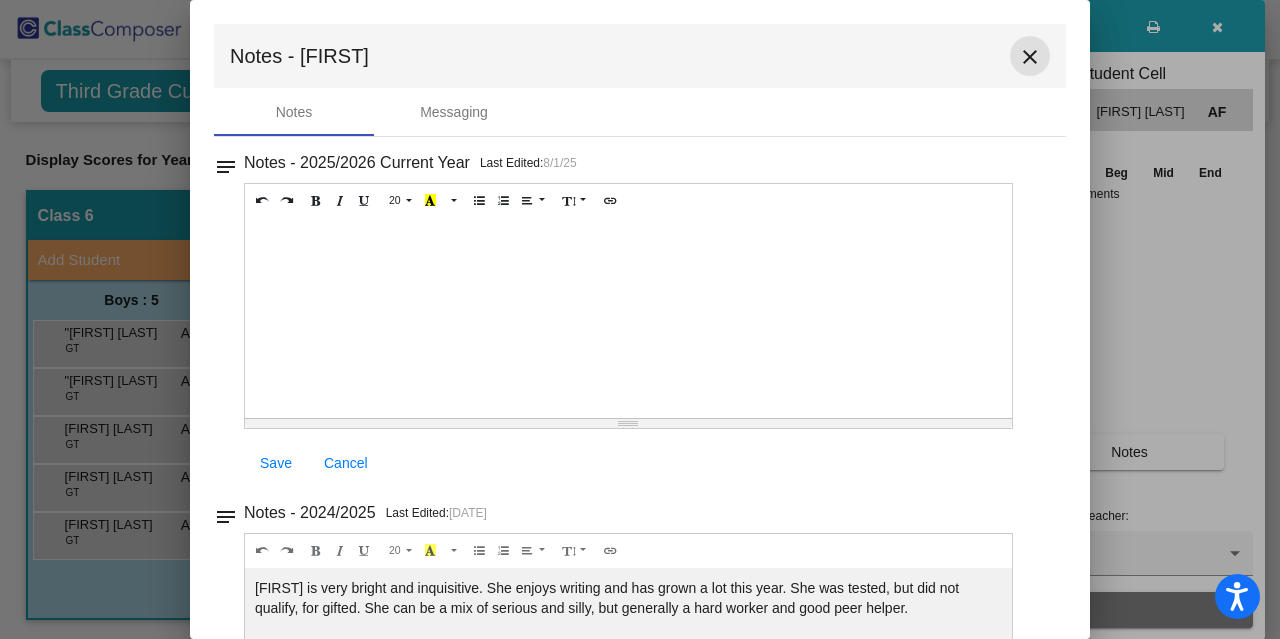 click on "close" at bounding box center (1030, 57) 